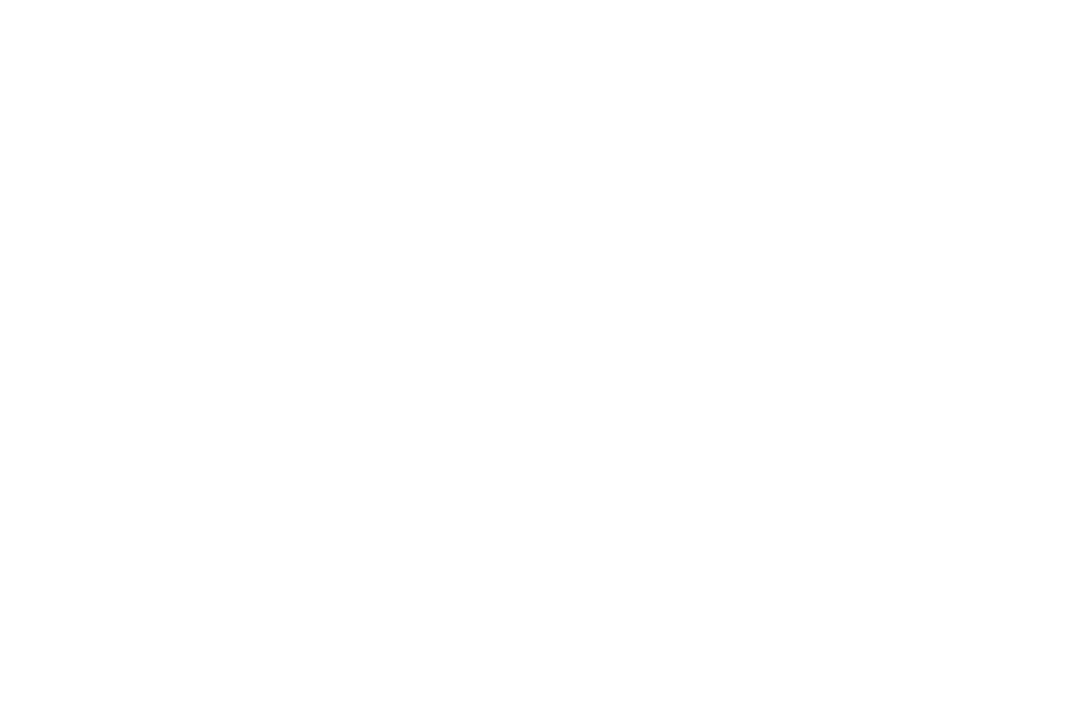 scroll, scrollTop: 0, scrollLeft: 0, axis: both 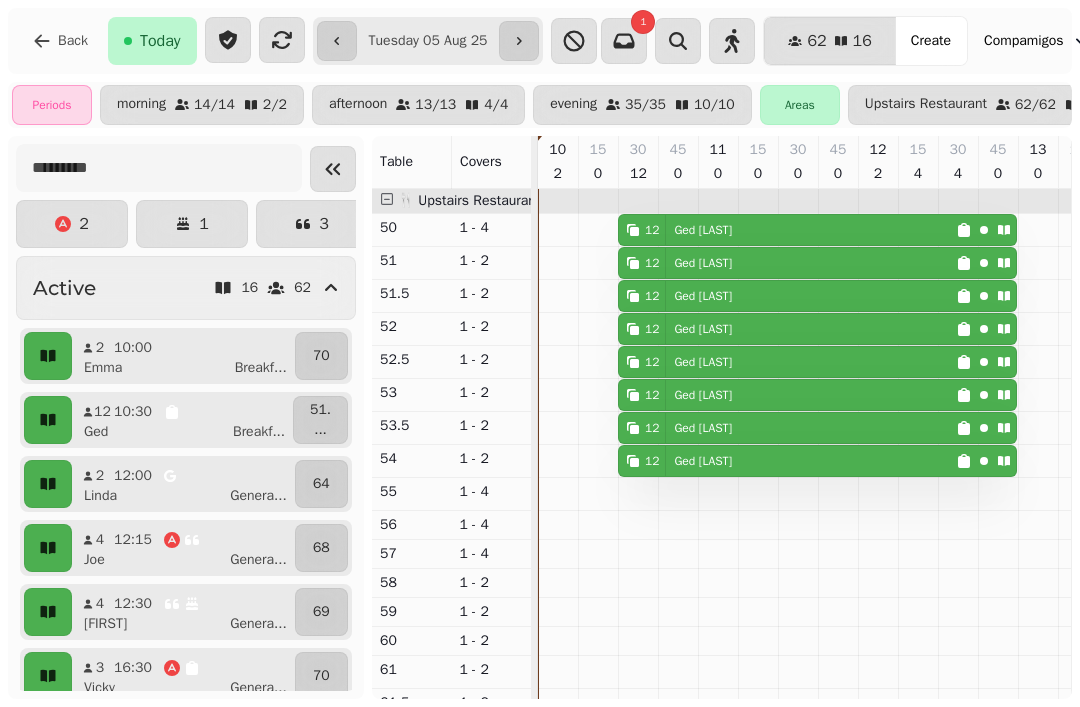 click on "[NUMBER] [FIRST] [LAST]" at bounding box center [787, 230] 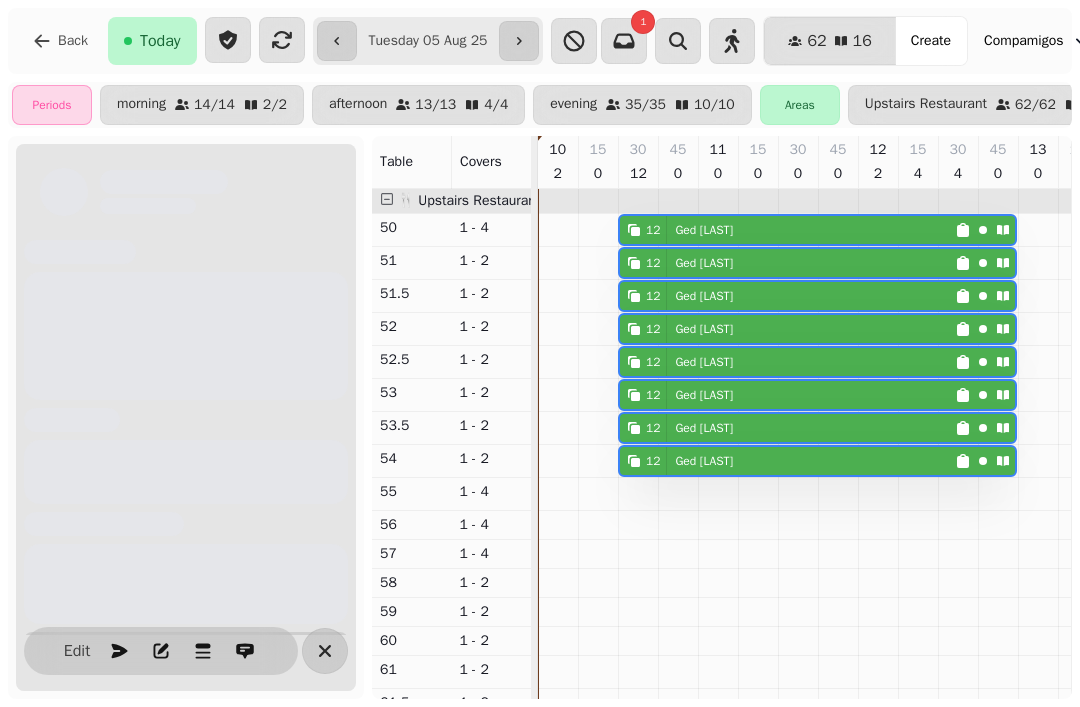 scroll, scrollTop: 0, scrollLeft: 67, axis: horizontal 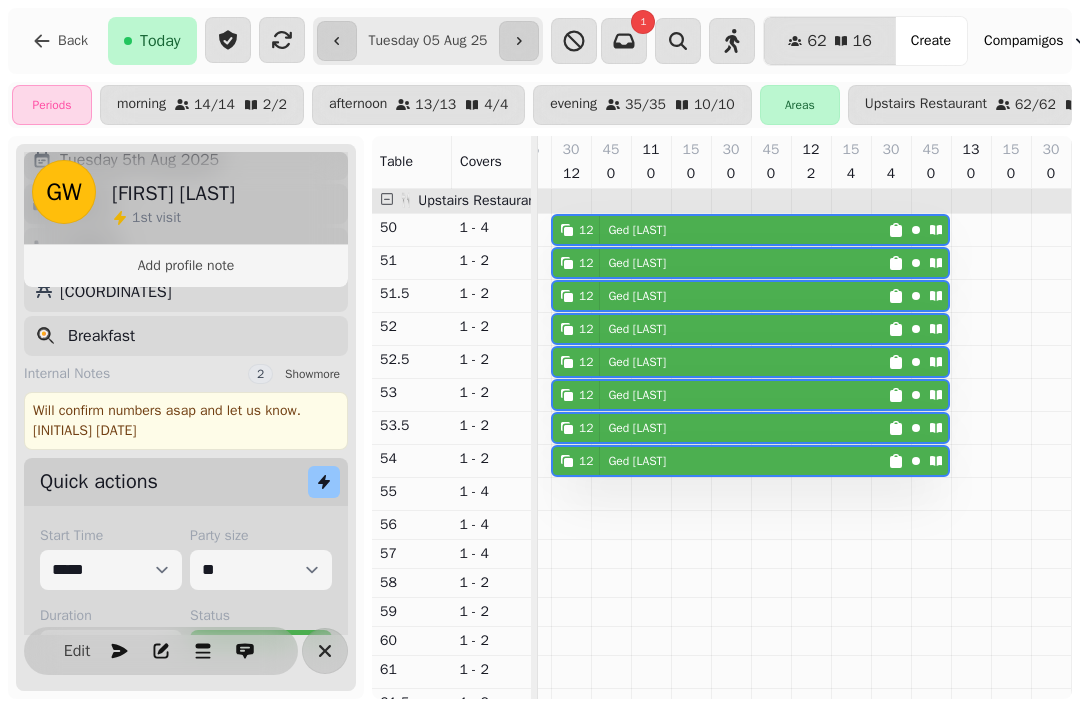 click on "Edit" at bounding box center [77, 651] 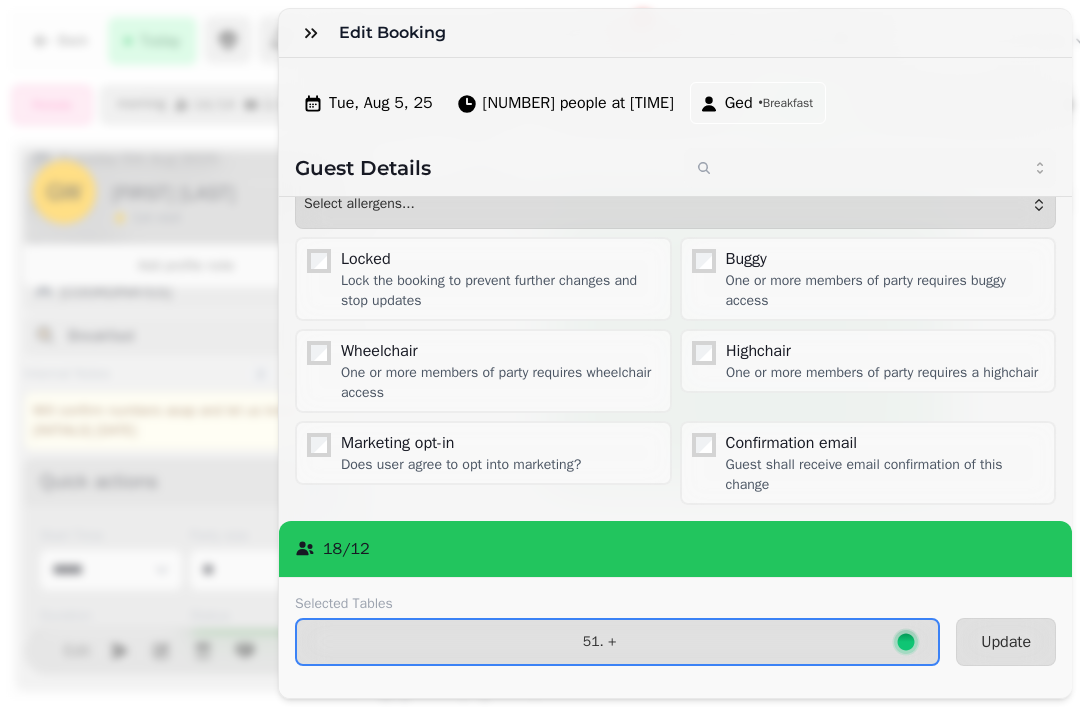 scroll, scrollTop: 196, scrollLeft: 0, axis: vertical 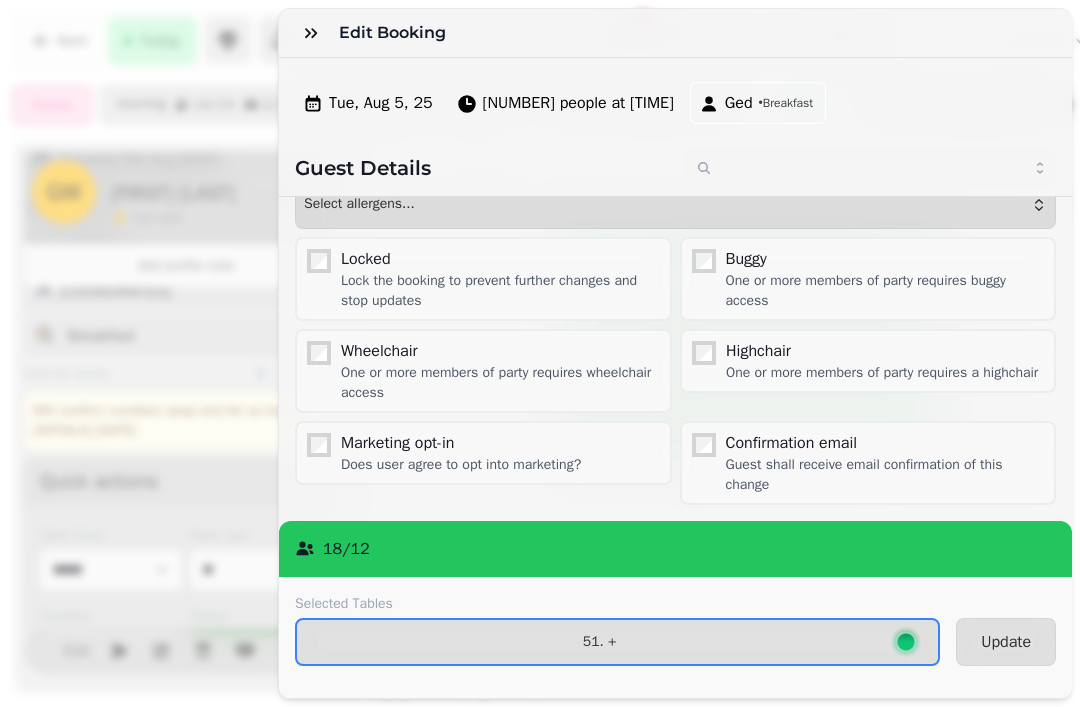 click at bounding box center (311, 33) 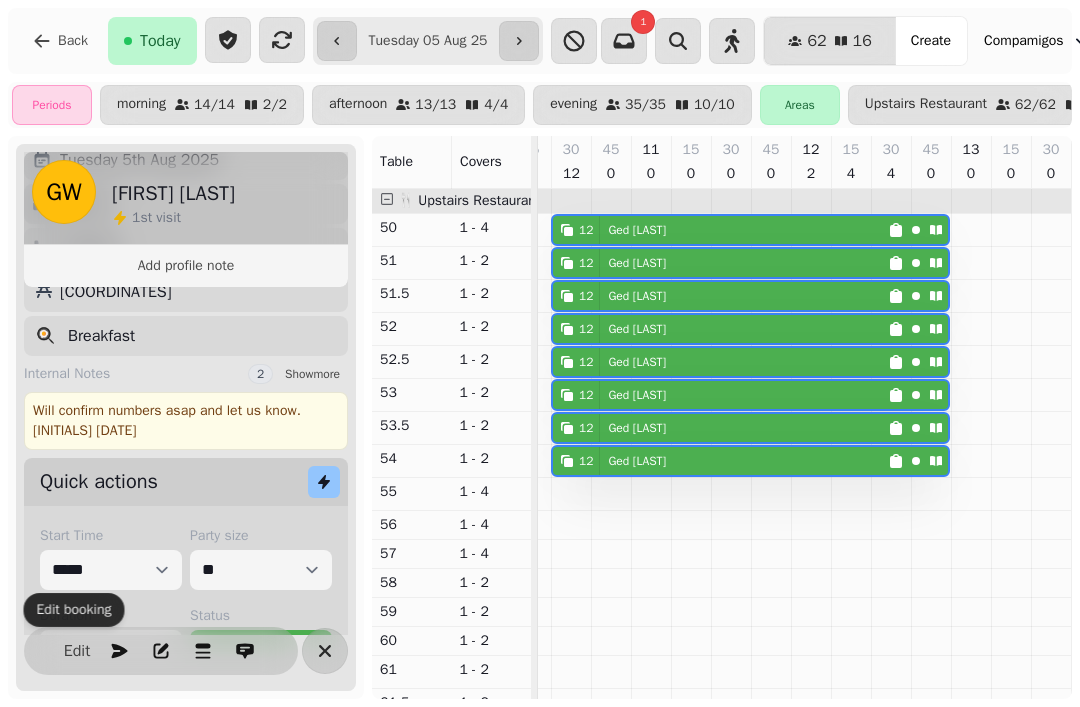 click on "Will confirm numbers asap and let us know. [INITIALS] [DATE]" at bounding box center (186, 421) 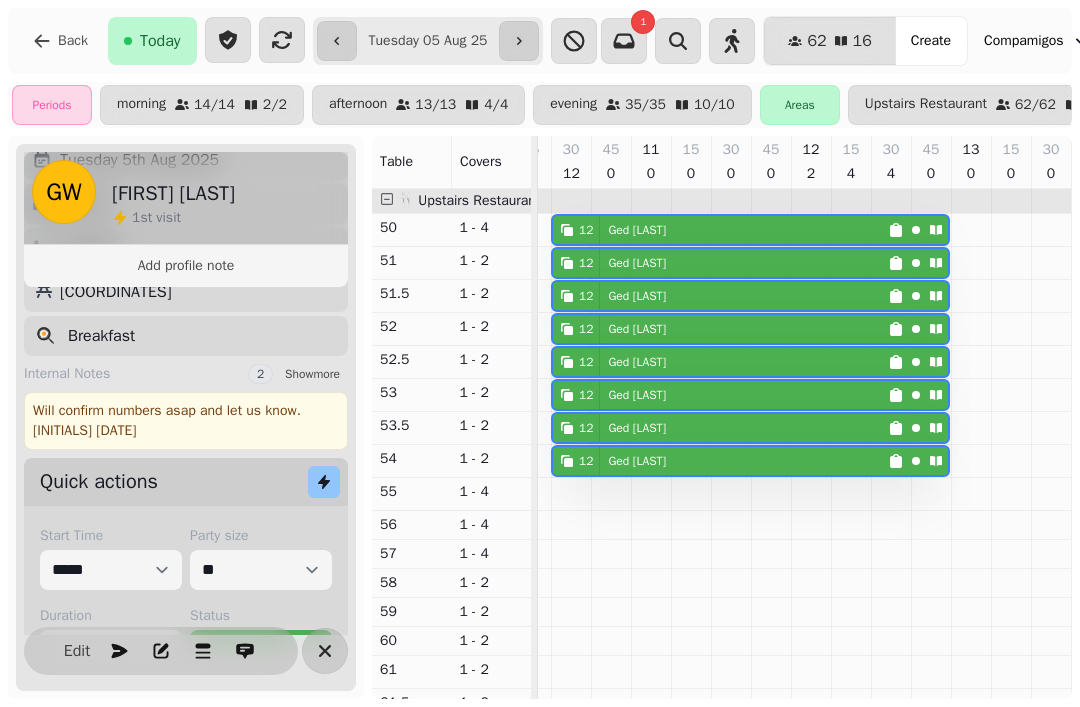 click on "Show  more" at bounding box center (312, 374) 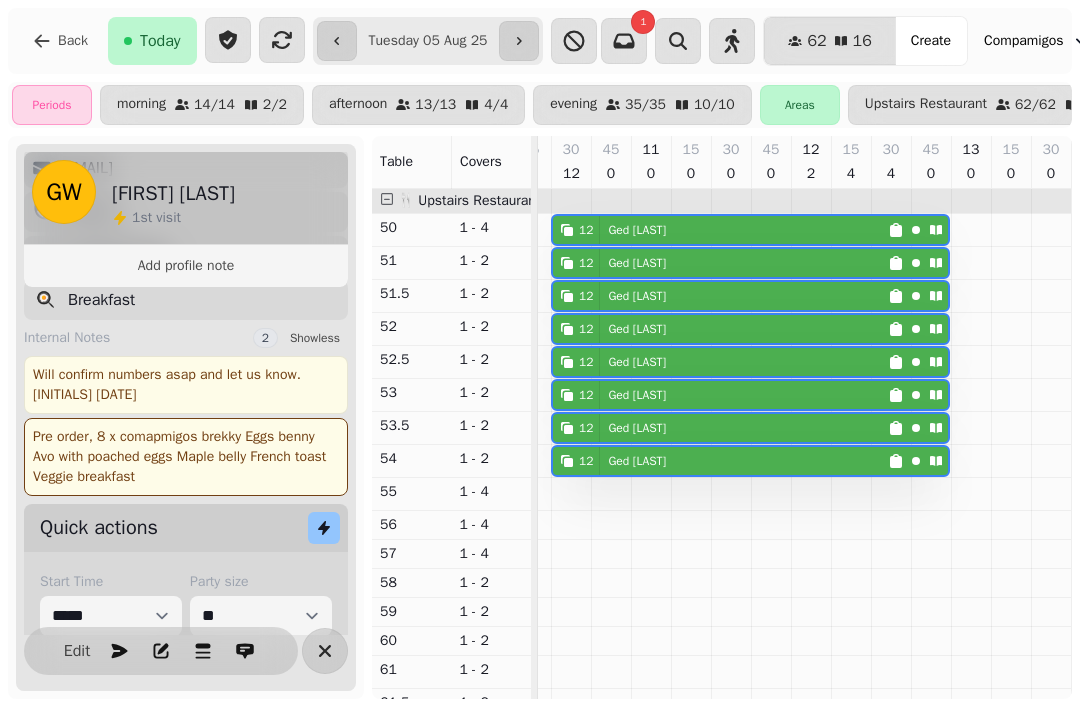 scroll, scrollTop: 241, scrollLeft: 0, axis: vertical 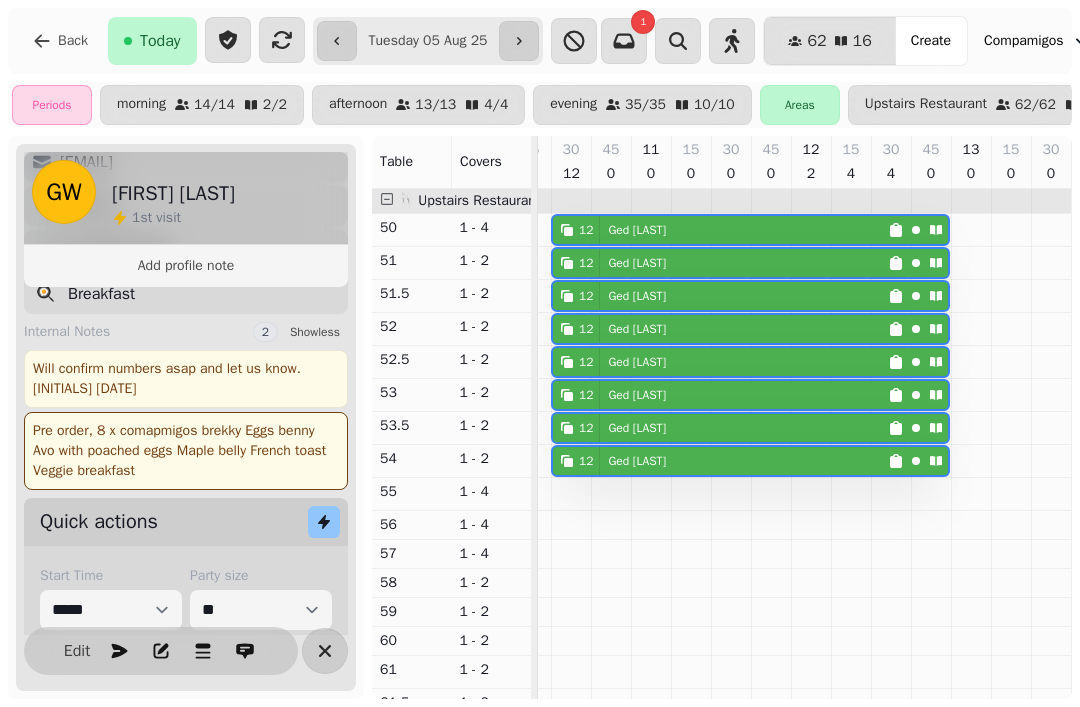 click on "Pre order,
8 x comapmigos brekky
Eggs benny
Avo with poached eggs
Maple belly French toast
Veggie breakfast" at bounding box center (186, 451) 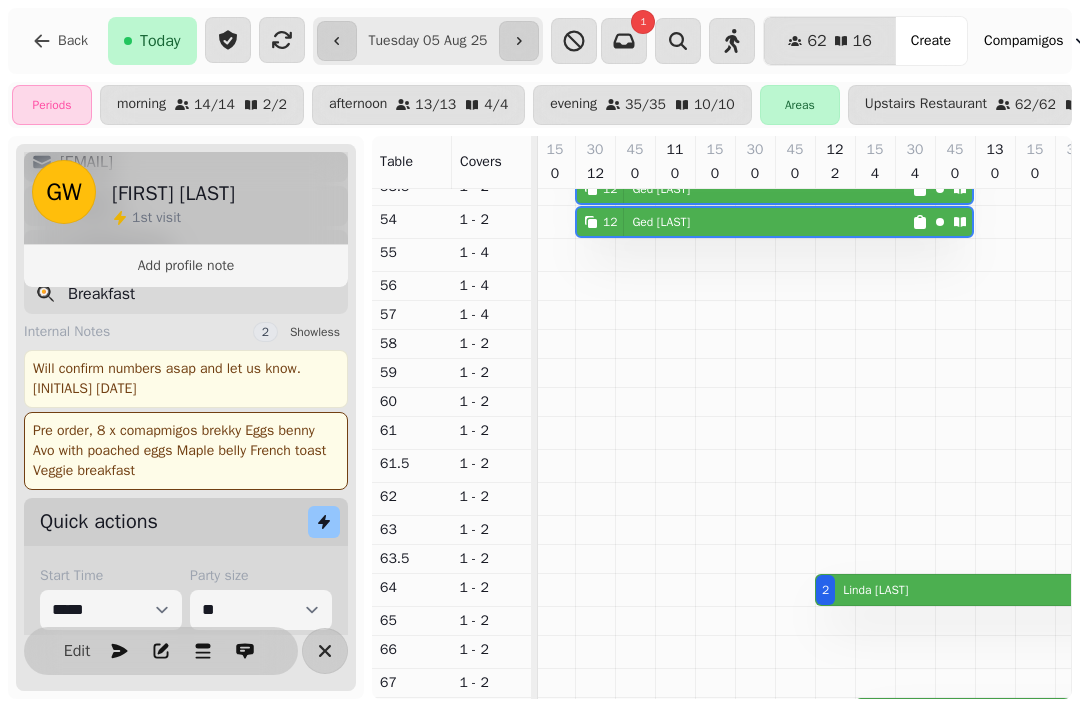 scroll, scrollTop: 304, scrollLeft: 0, axis: vertical 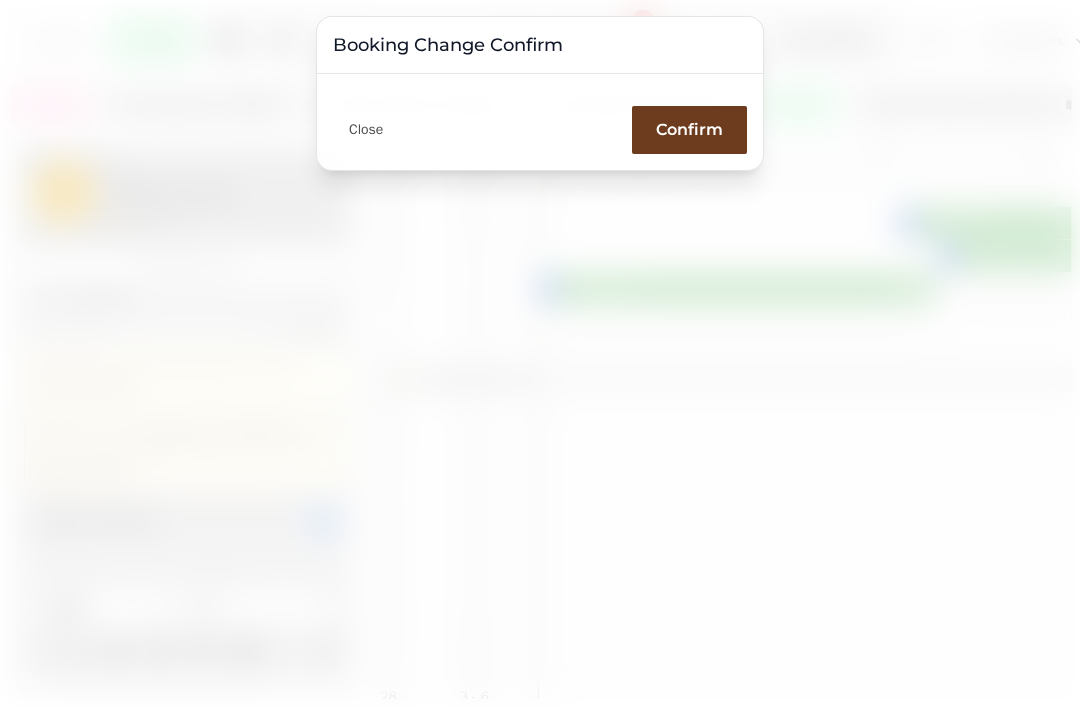 click on "Close" at bounding box center (366, 130) 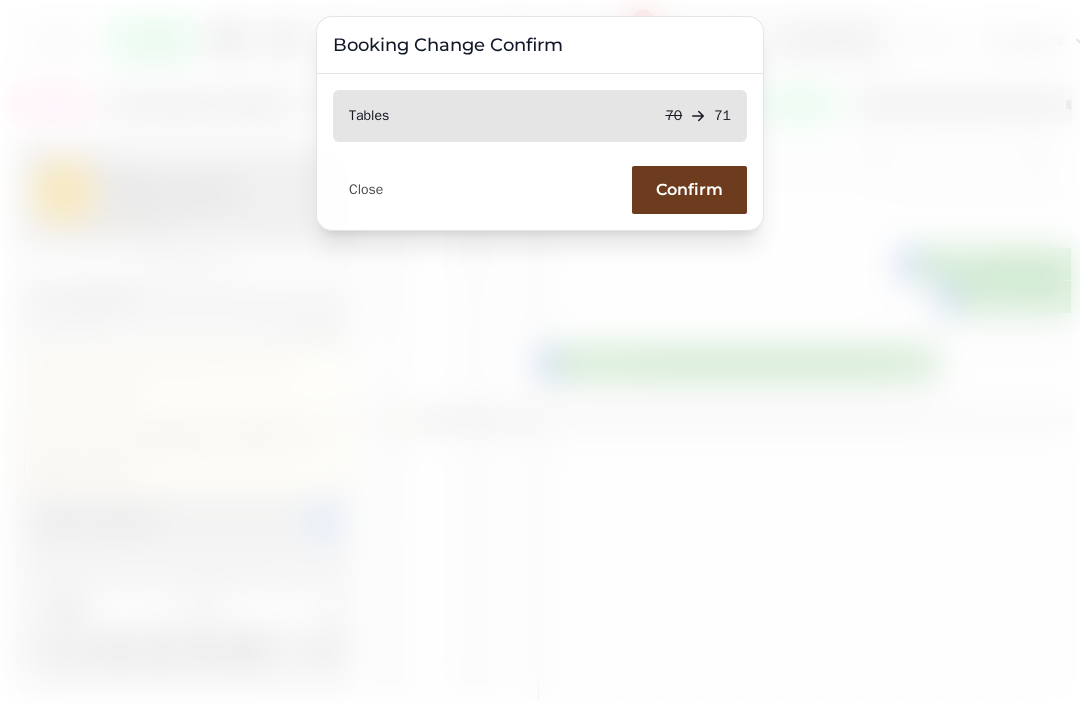 click on "Close" at bounding box center (366, 190) 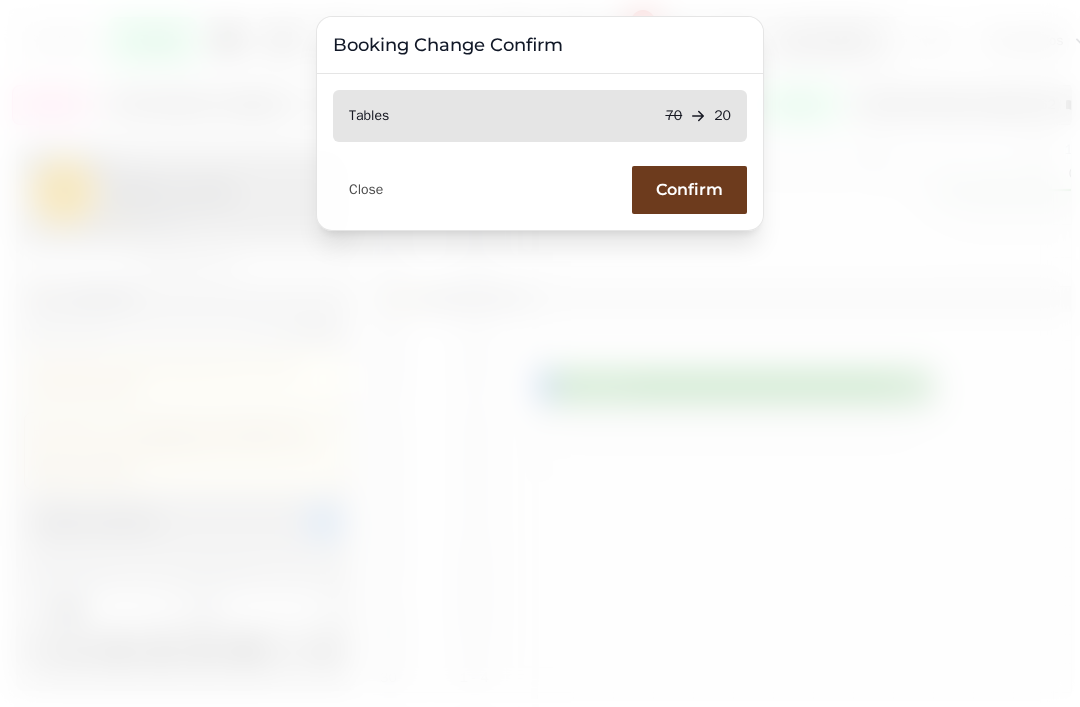 click on "Confirm" at bounding box center [689, 190] 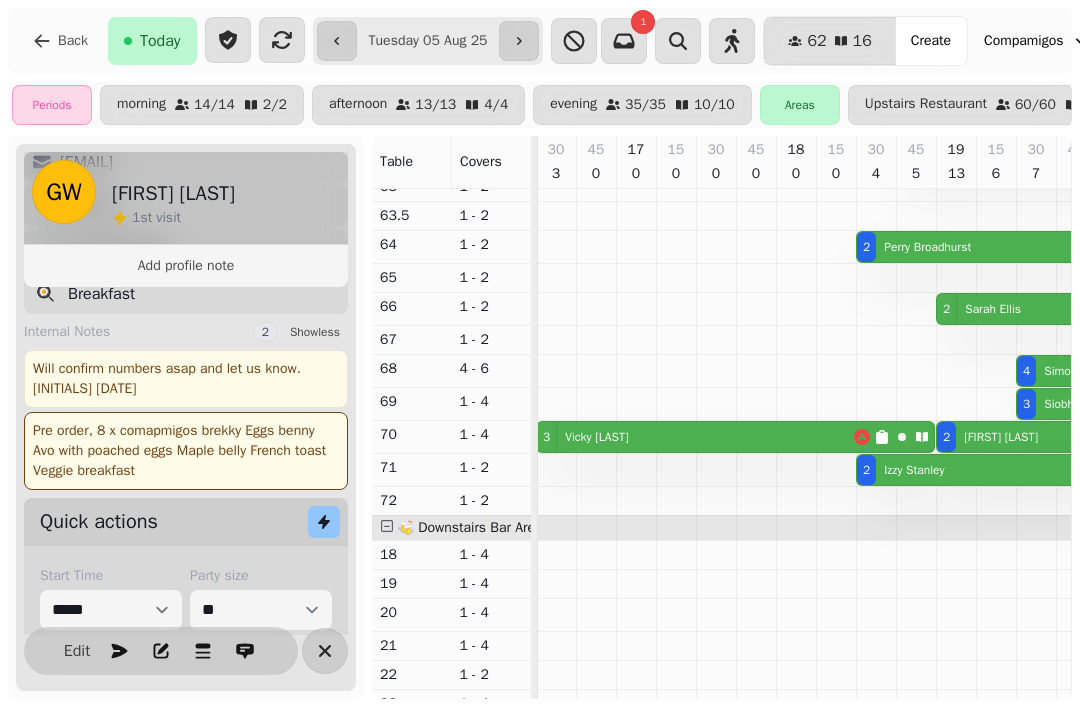 click on "[NUMBER] [FIRST]    [LAST]" at bounding box center [695, 437] 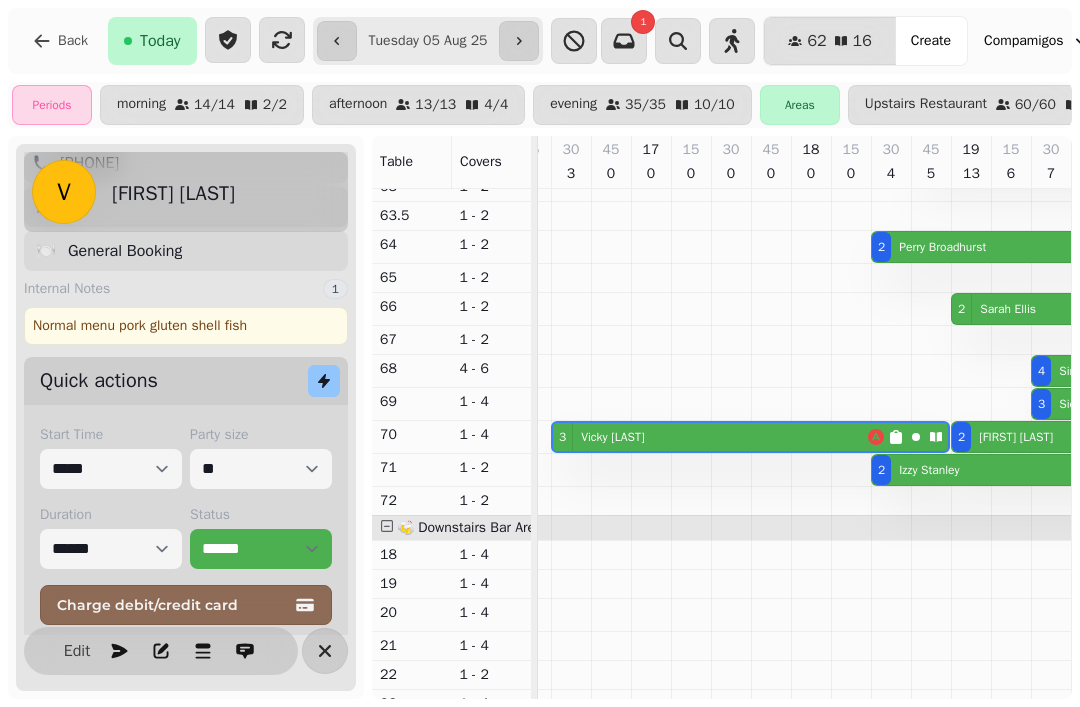 click at bounding box center [325, 651] 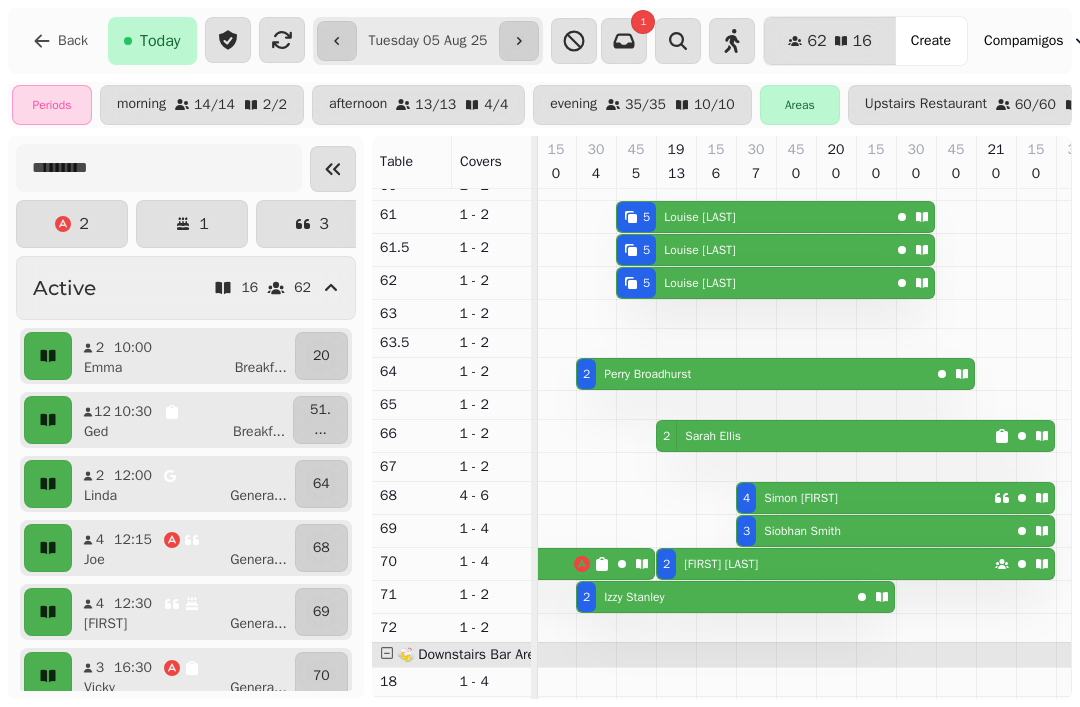 click on "[NUMBER] [FIRST]   [LAST]" at bounding box center [825, 564] 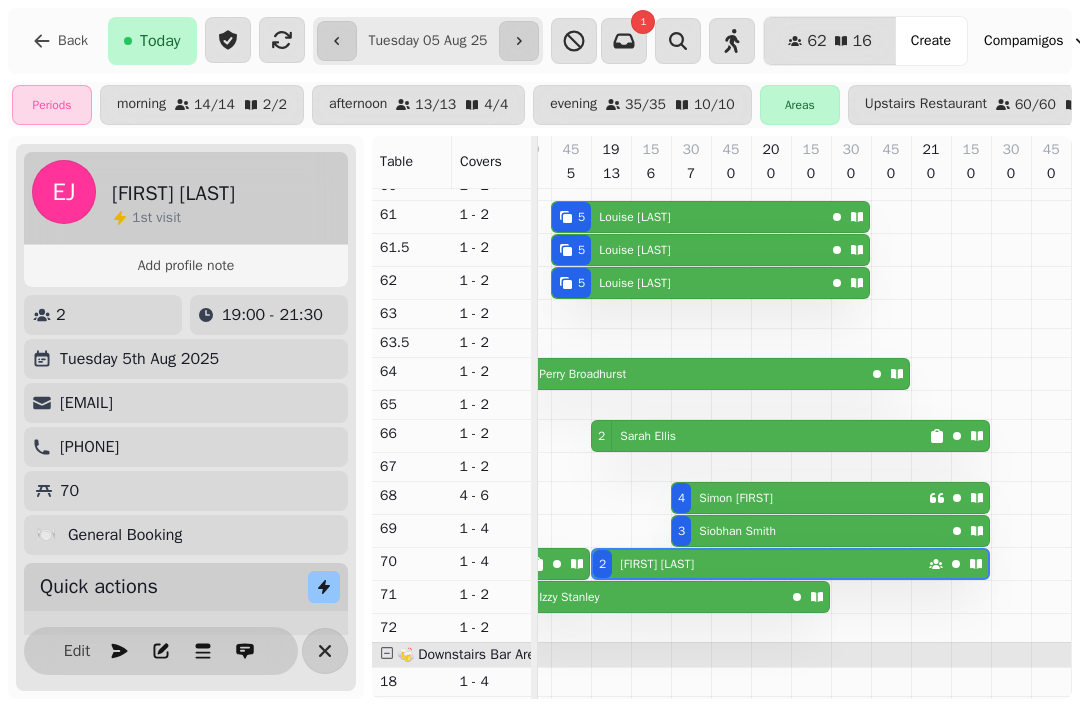 click at bounding box center (325, 651) 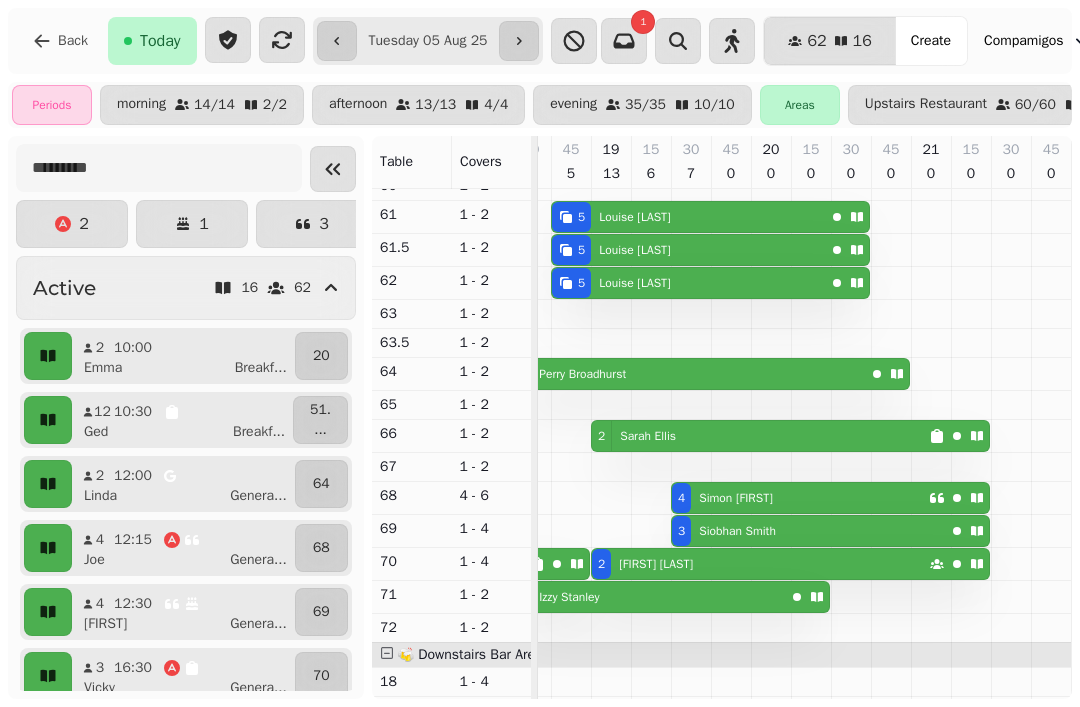 click on "[NUMBER] [FIRST]   [LAST]" at bounding box center (790, 436) 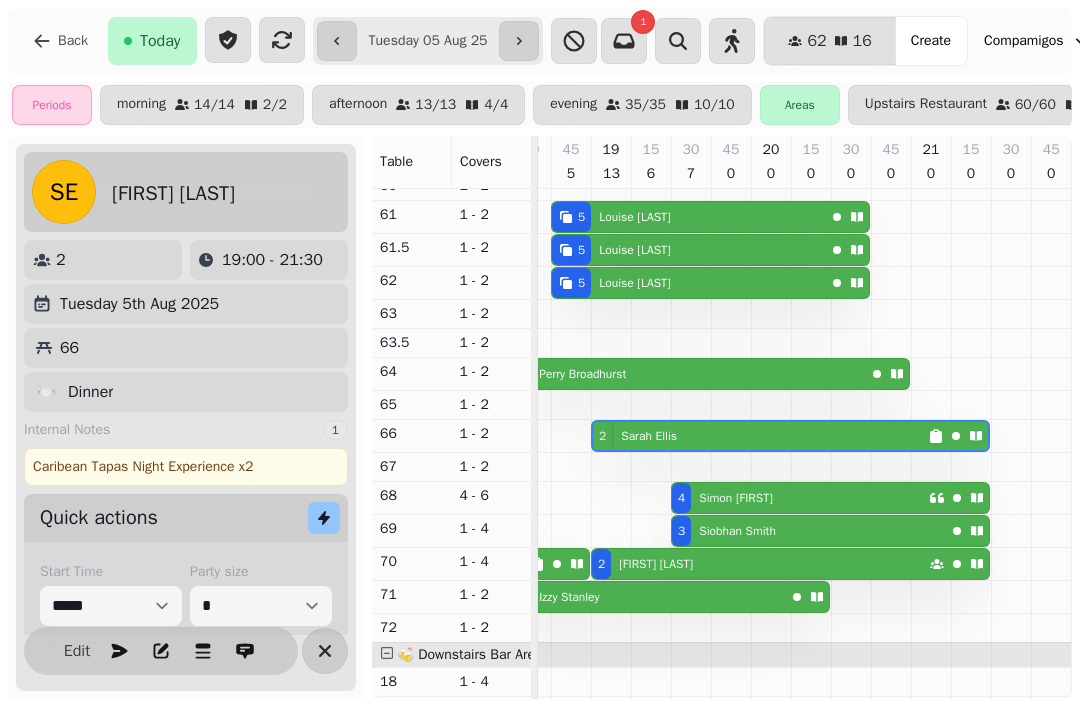 click at bounding box center (325, 651) 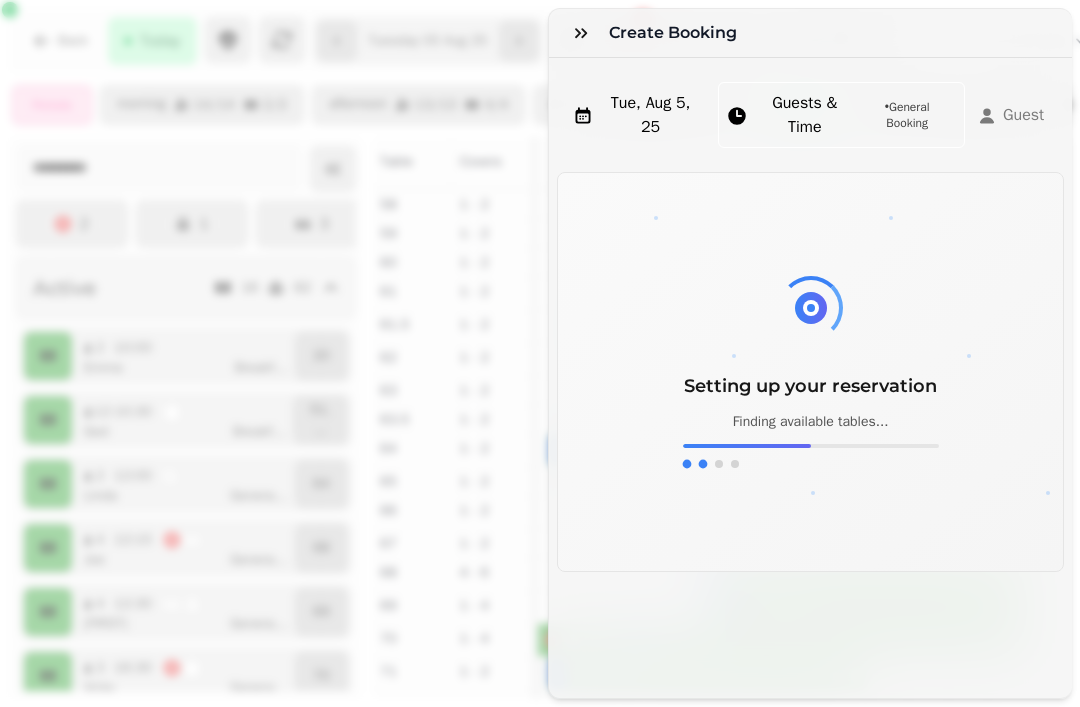 click 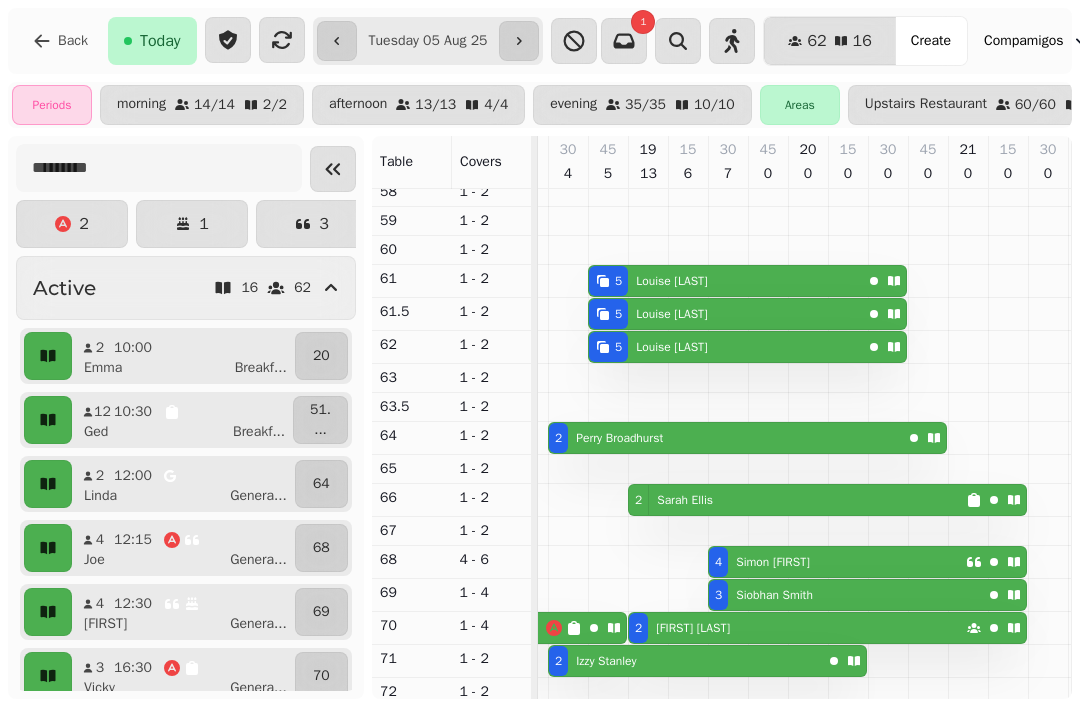 click 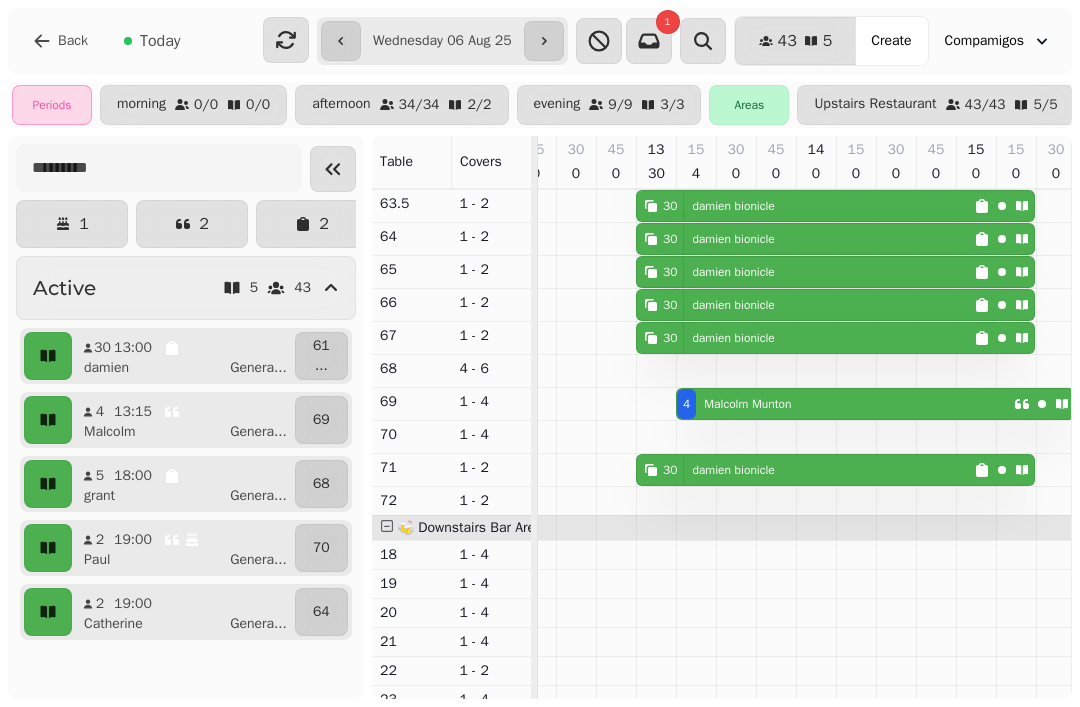 click on "[NUMBER] [FIRST] [LAST]" at bounding box center (805, -58) 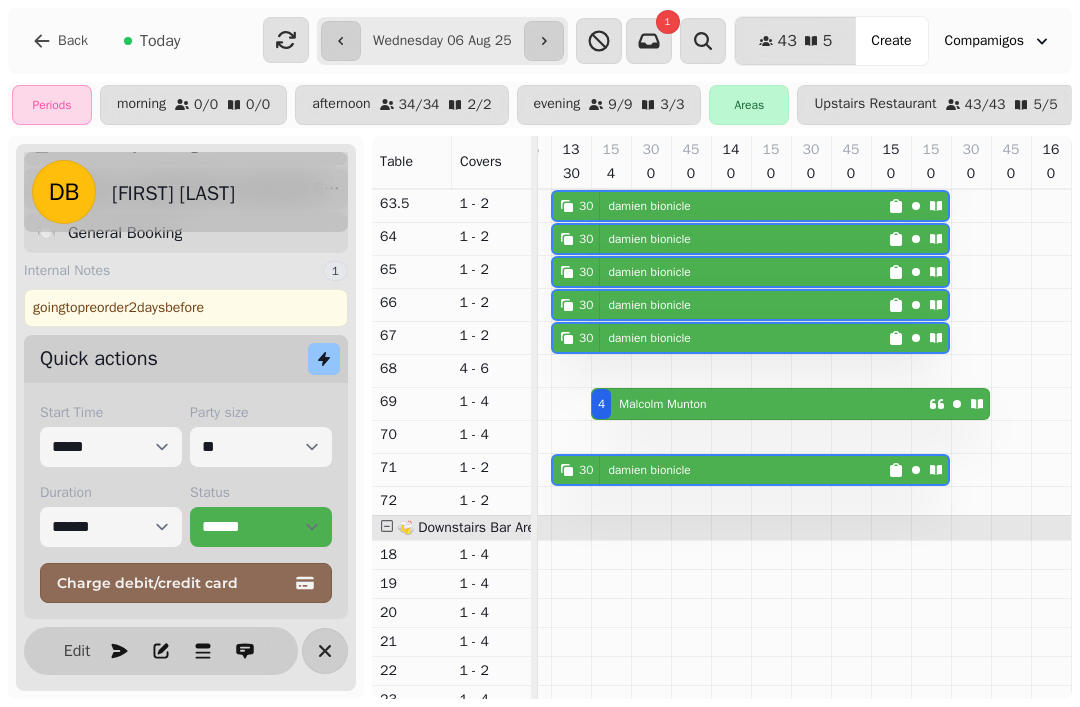 click 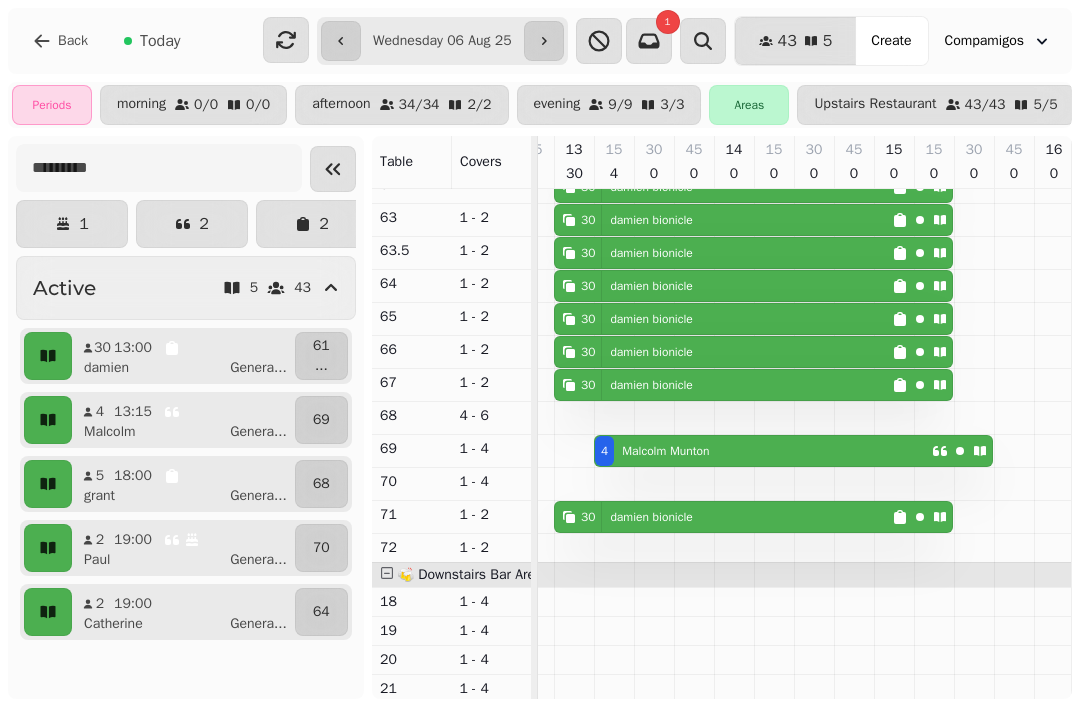 click on "[NUMBER] [FIRST] [LAST]" at bounding box center (763, 451) 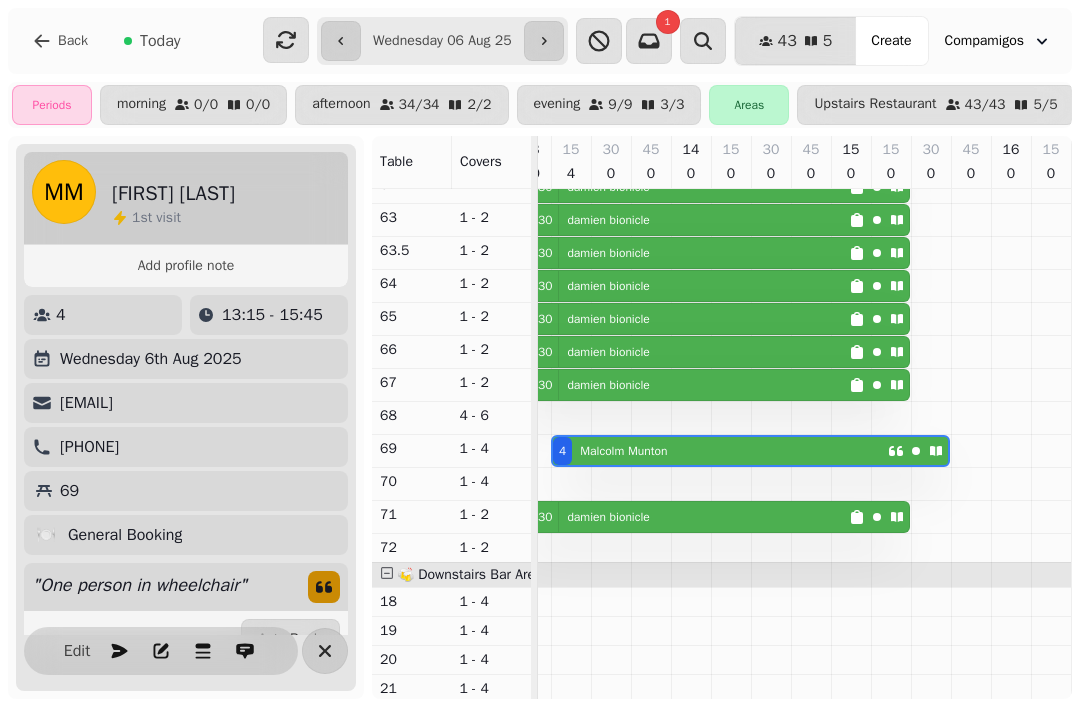 click at bounding box center (325, 651) 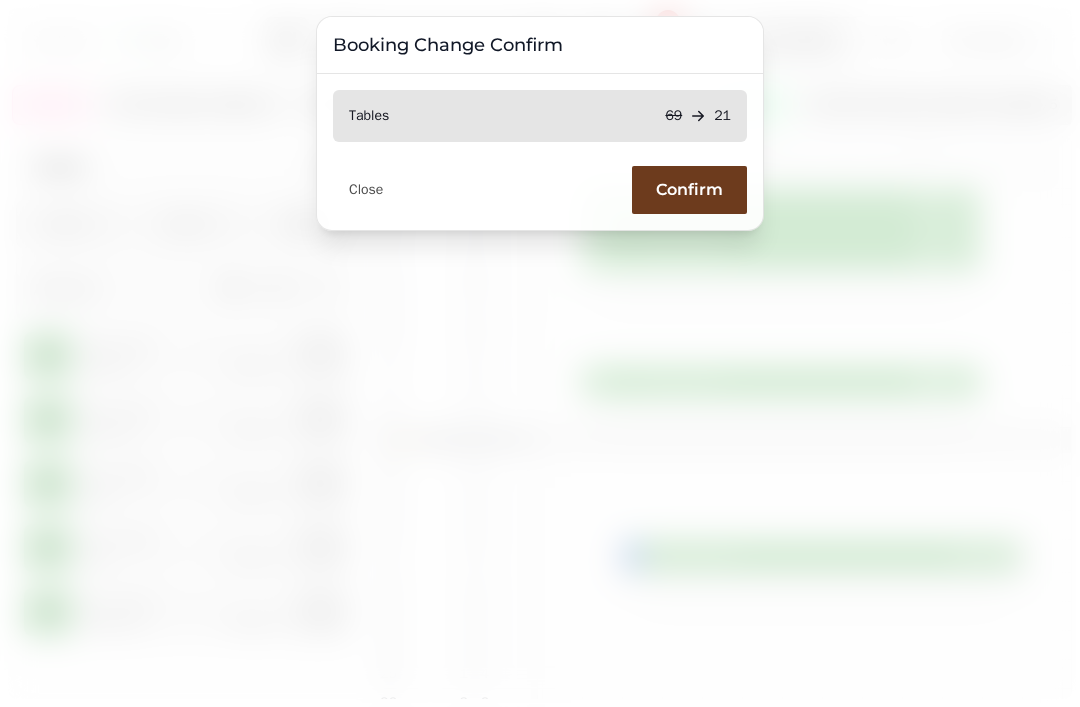 click on "Confirm" at bounding box center (689, 190) 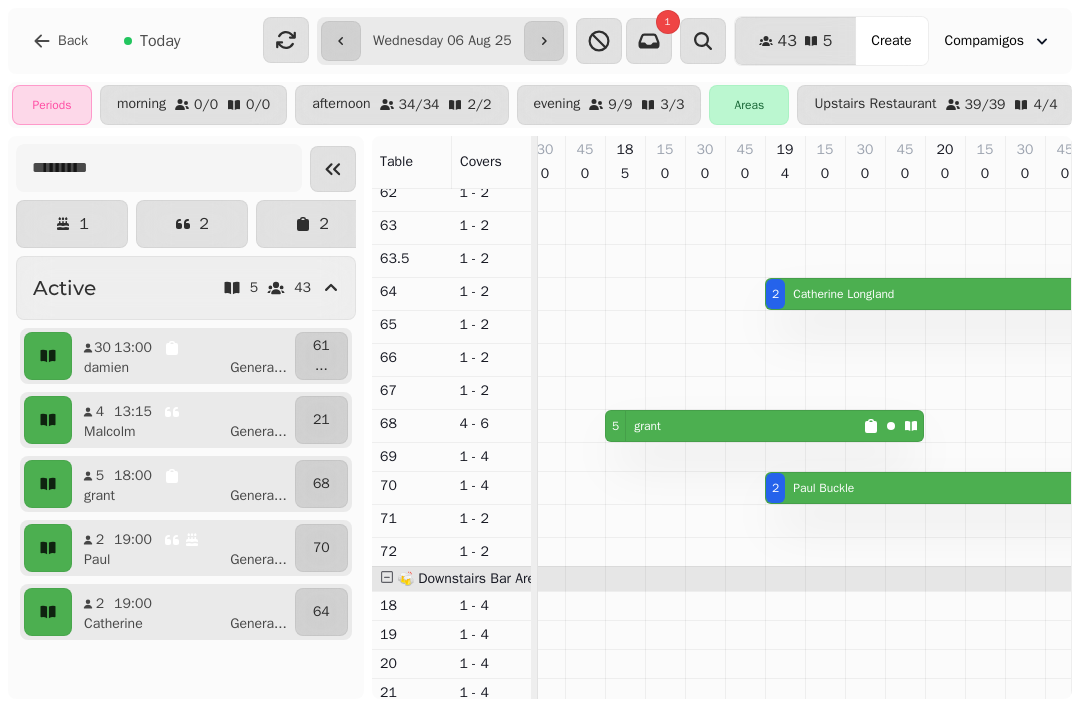 click on "[NUMBER] [FIRST]" at bounding box center (734, 426) 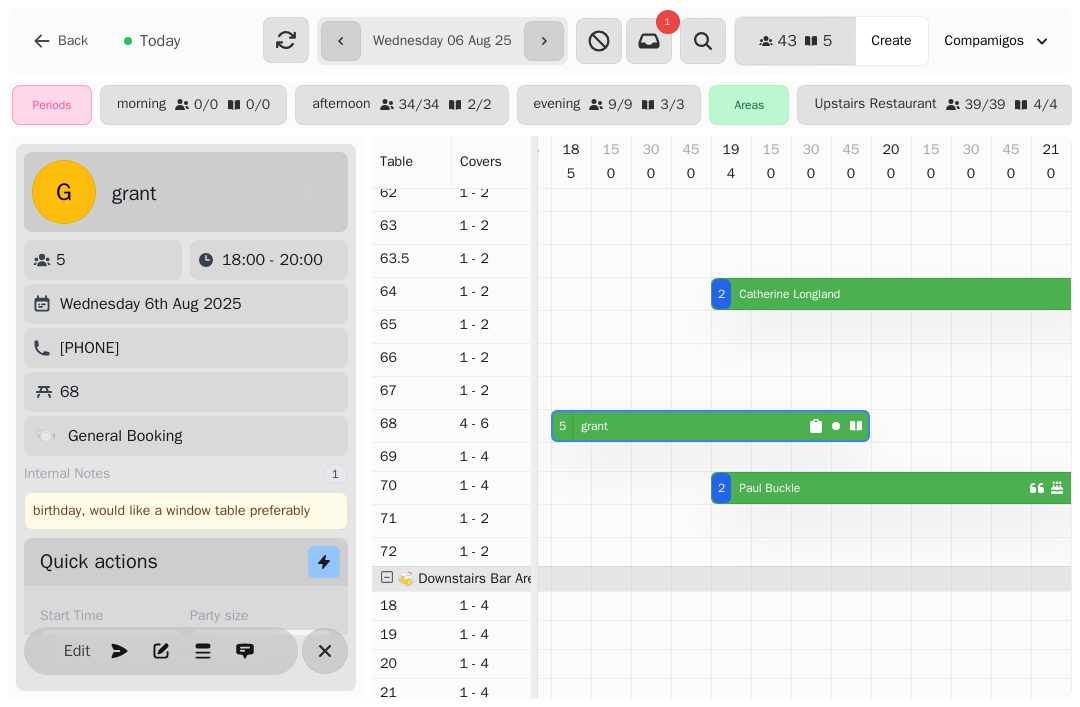 click at bounding box center (325, 651) 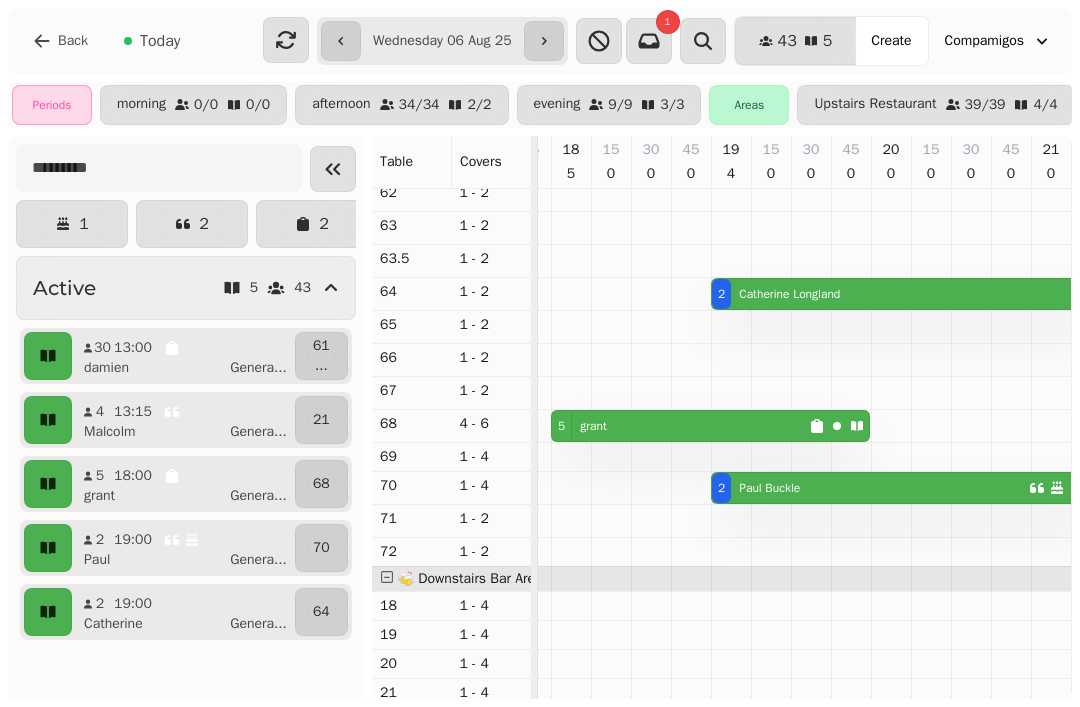 click on "[NUMBER] [FIRST] [LAST]" at bounding box center (870, 488) 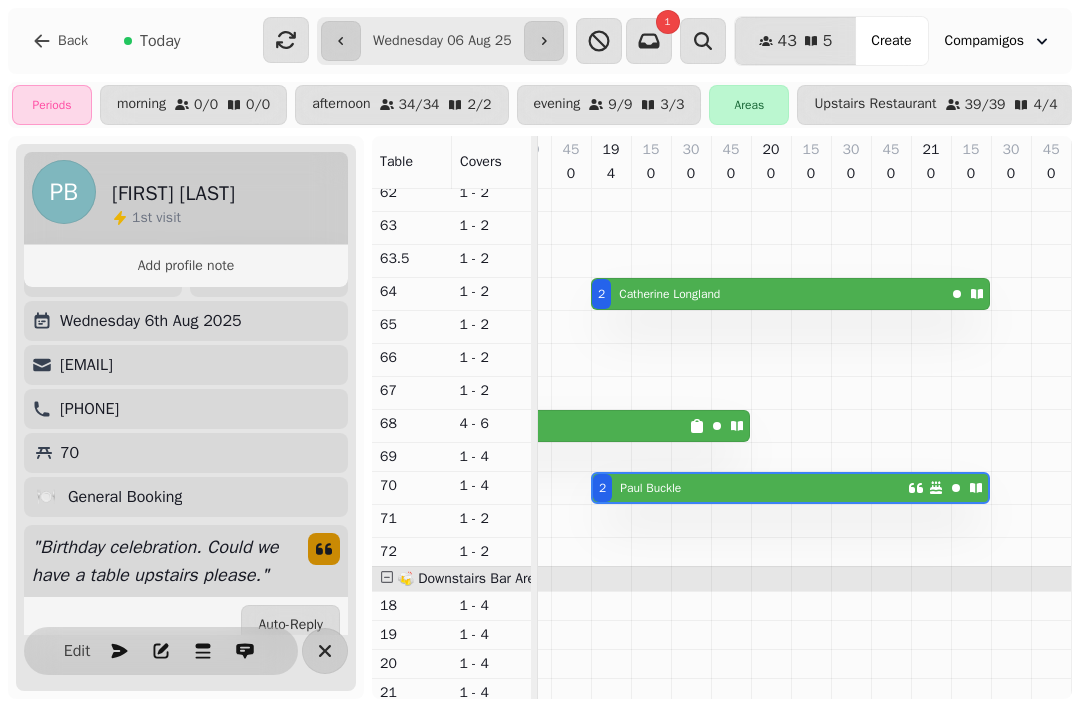 click 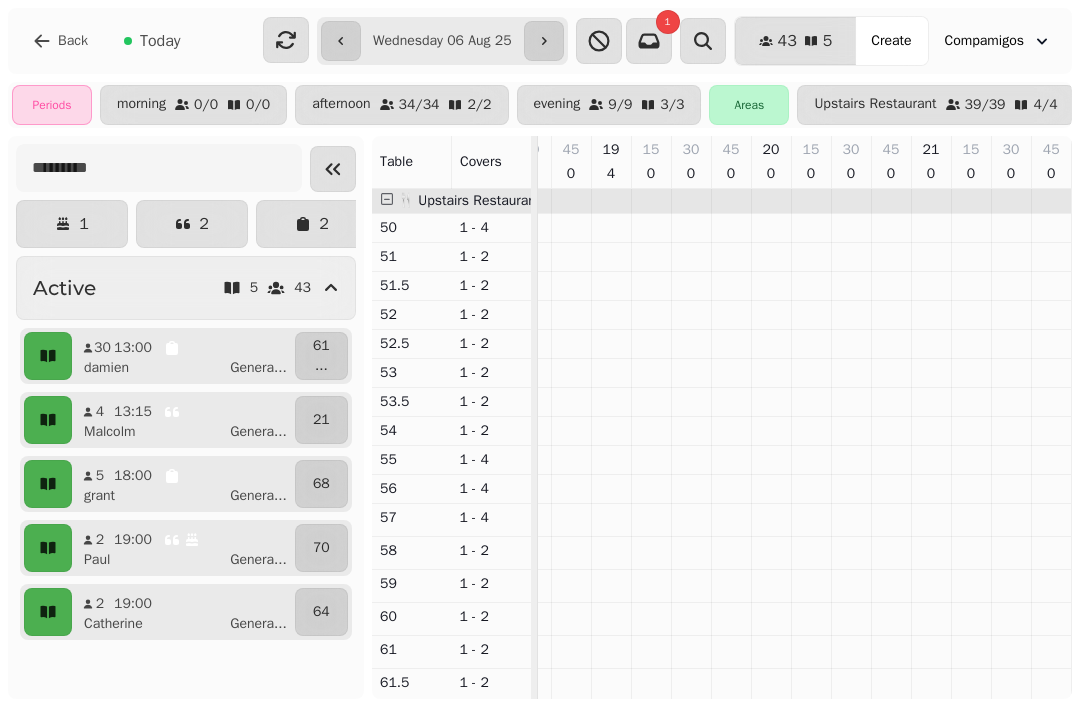 click 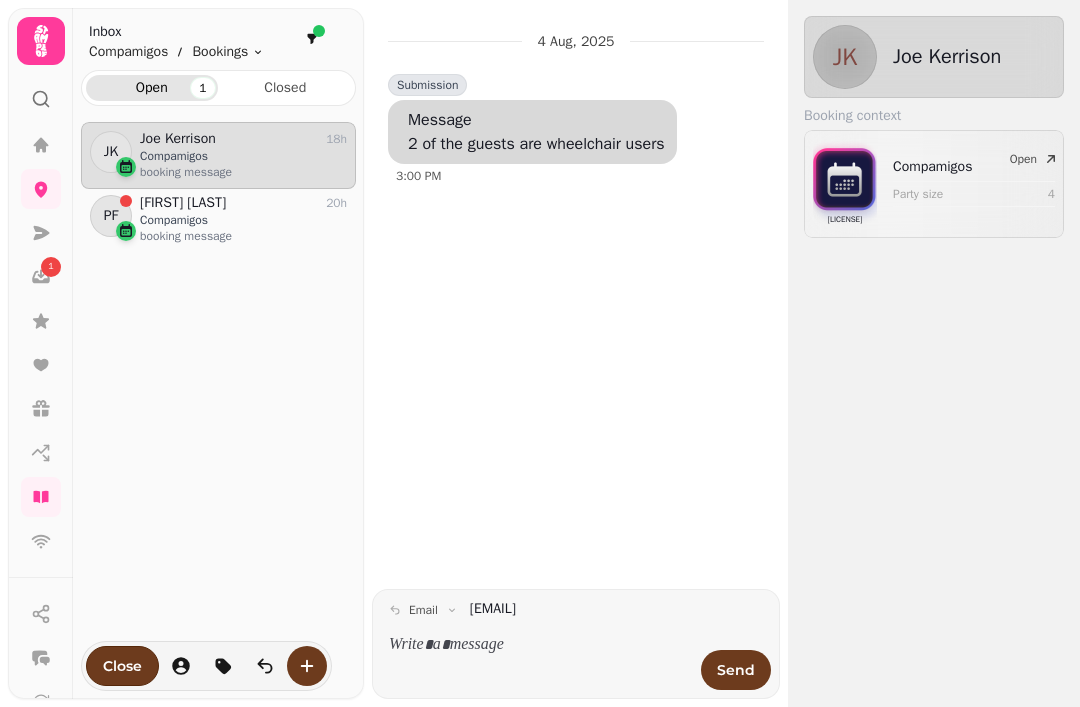 click on "Compamigos" at bounding box center (243, 220) 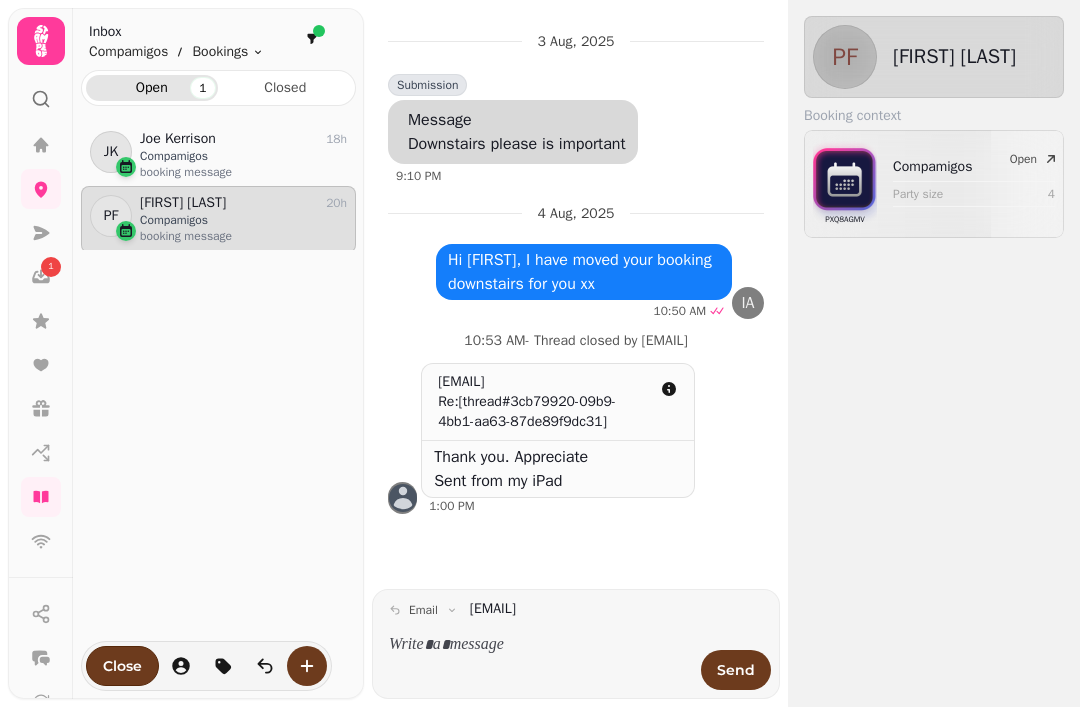 click 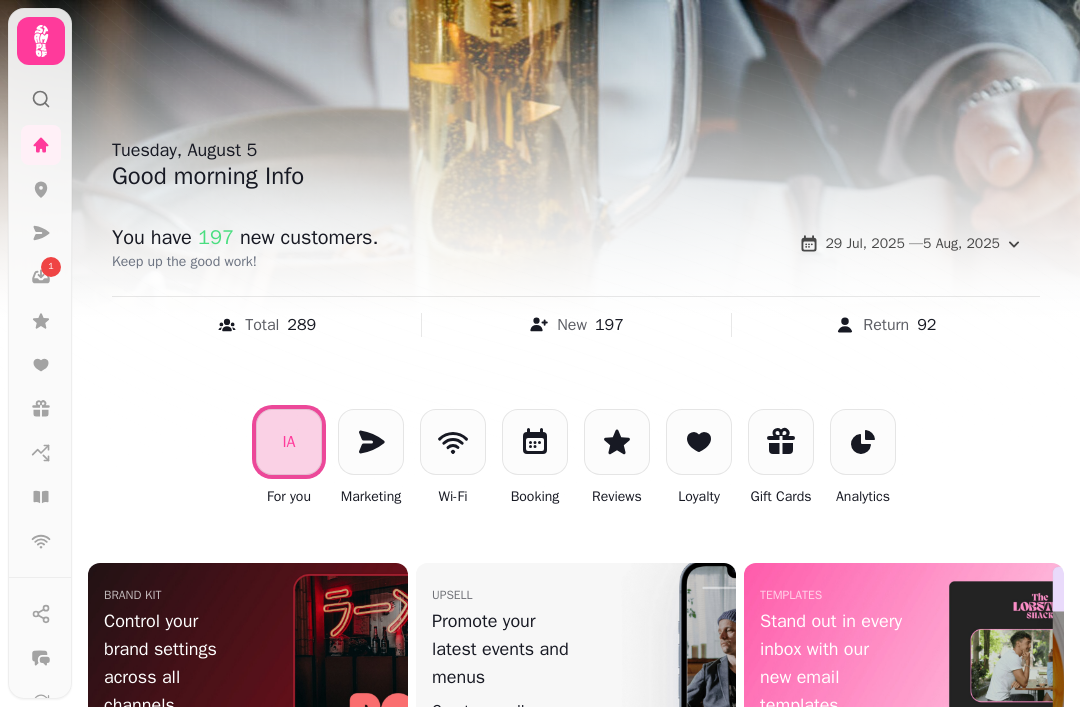 click at bounding box center [535, 442] 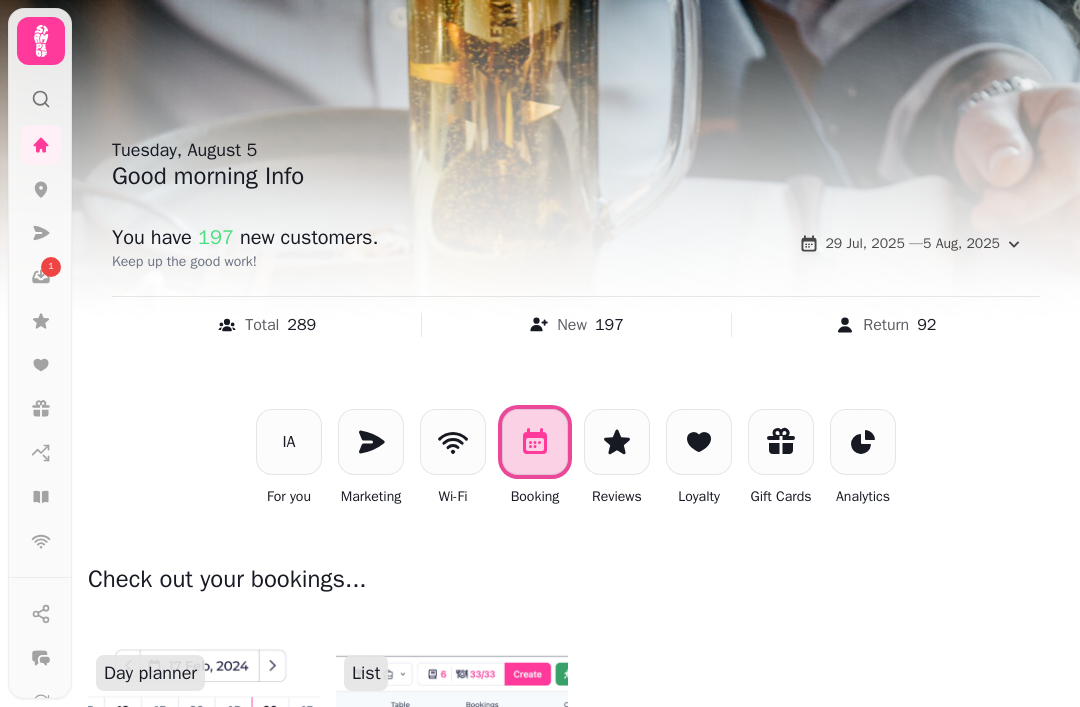 click 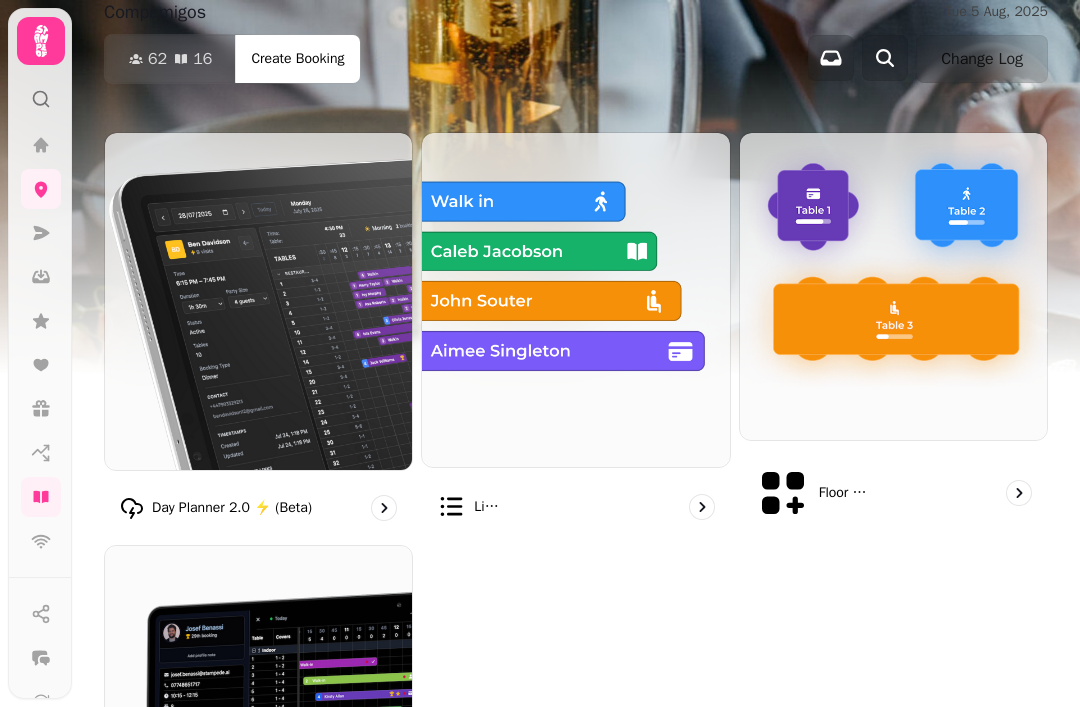 scroll, scrollTop: 110, scrollLeft: 0, axis: vertical 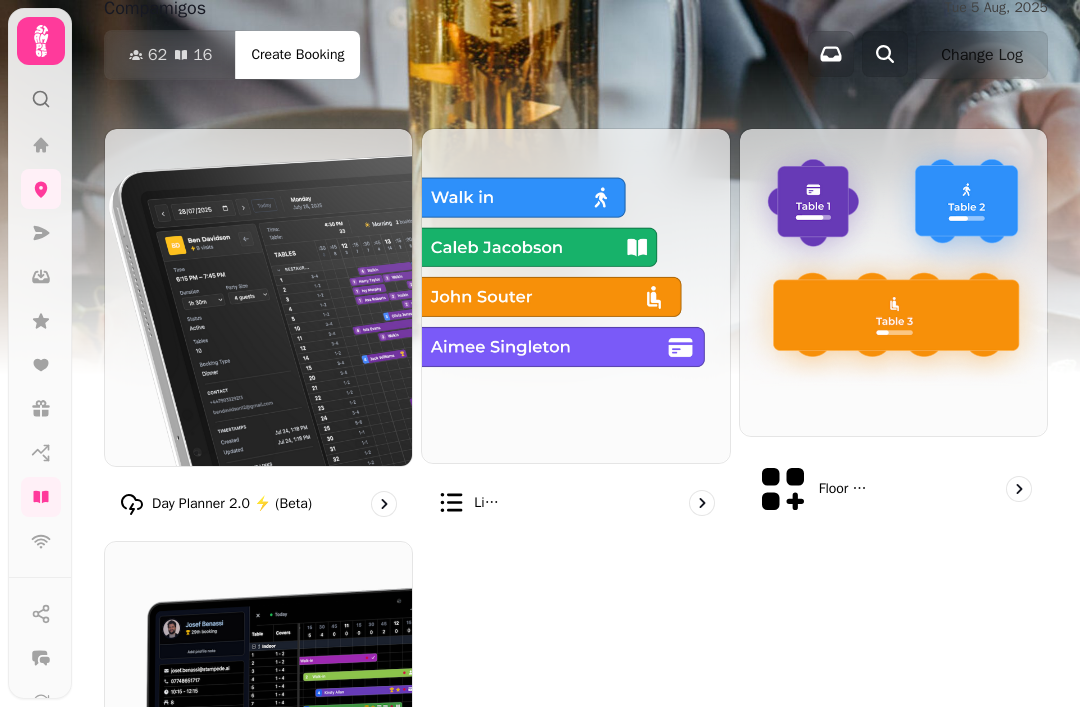 click at bounding box center [258, 695] 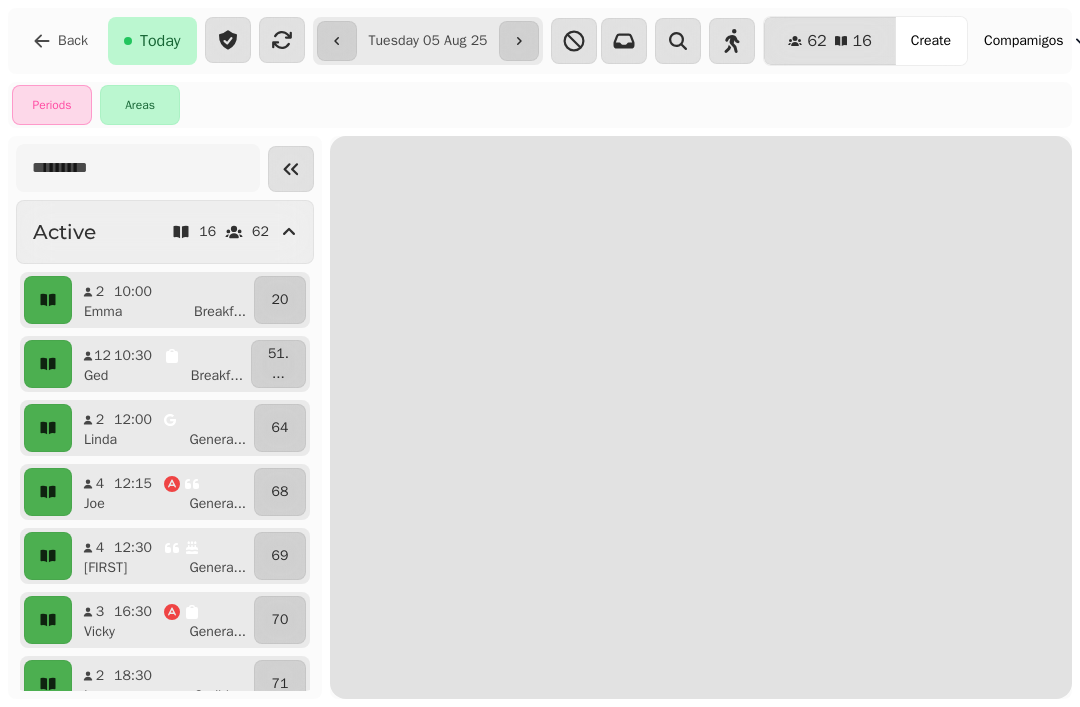 scroll, scrollTop: 0, scrollLeft: 0, axis: both 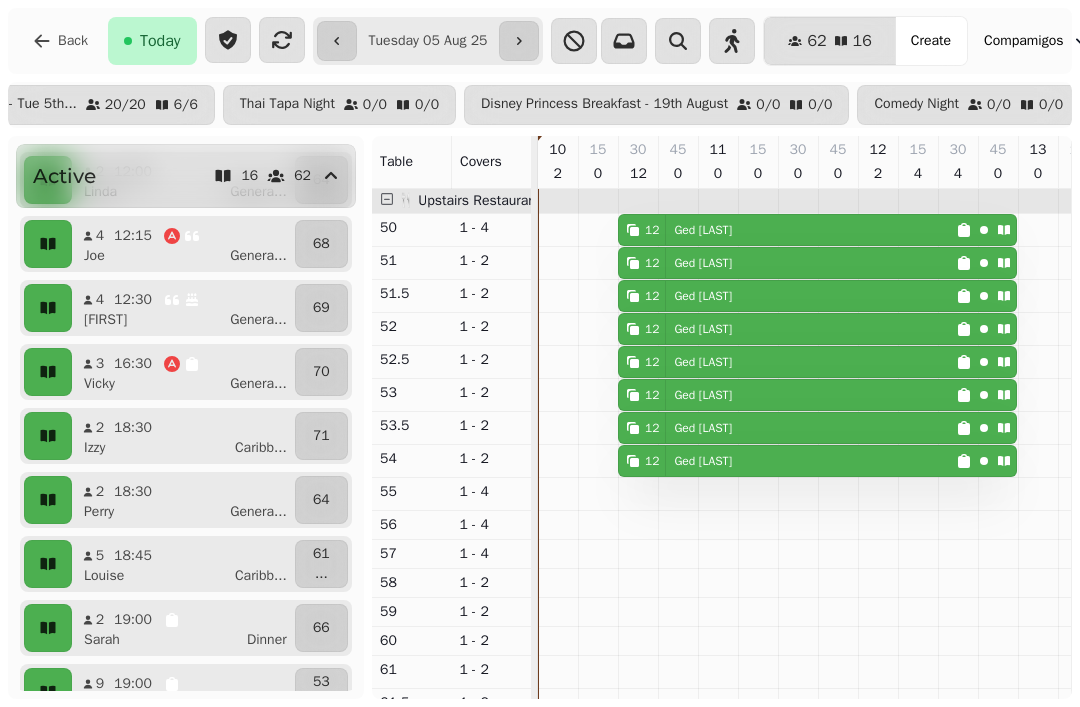click on "**********" at bounding box center [428, 41] 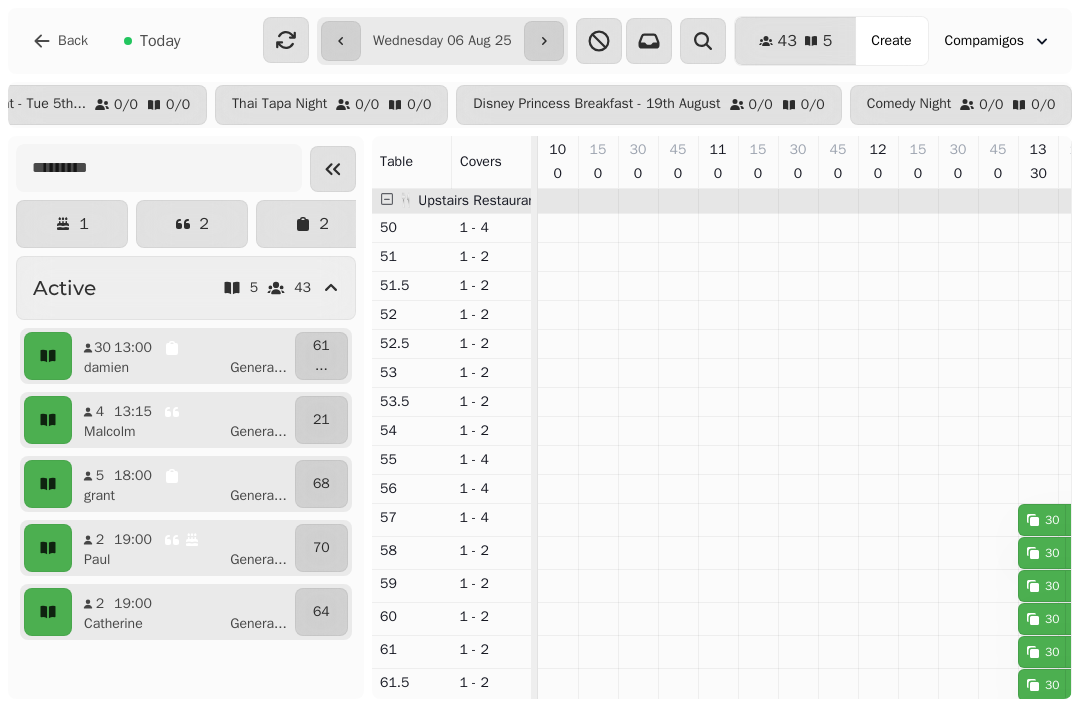 scroll, scrollTop: 0, scrollLeft: 0, axis: both 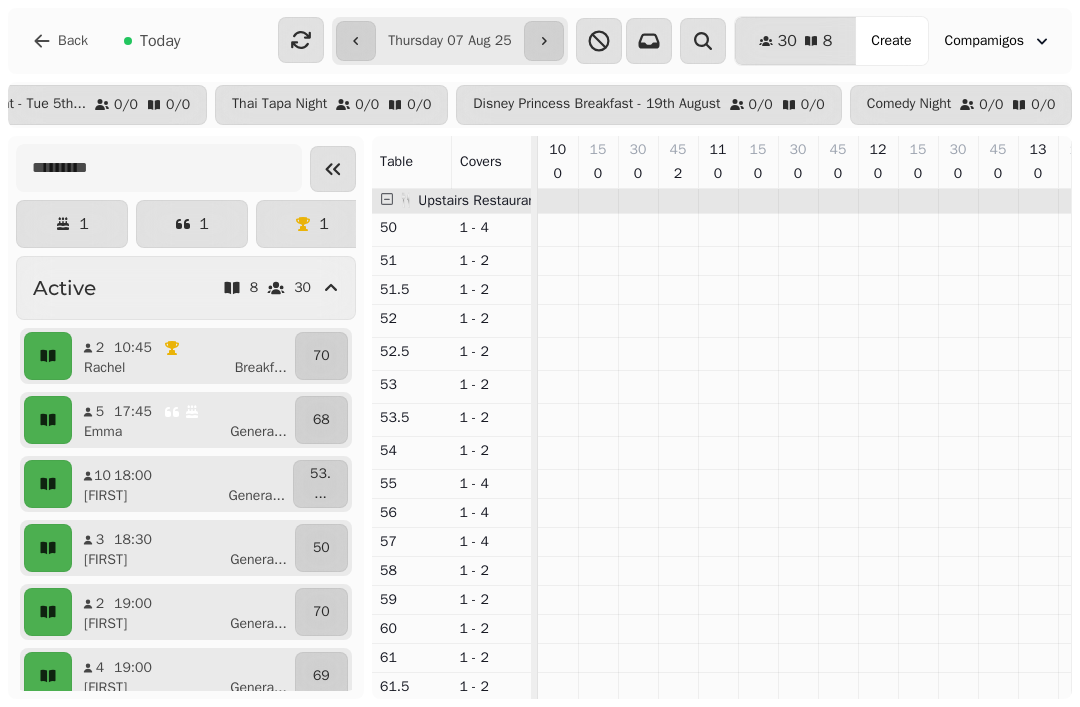 click at bounding box center [544, 41] 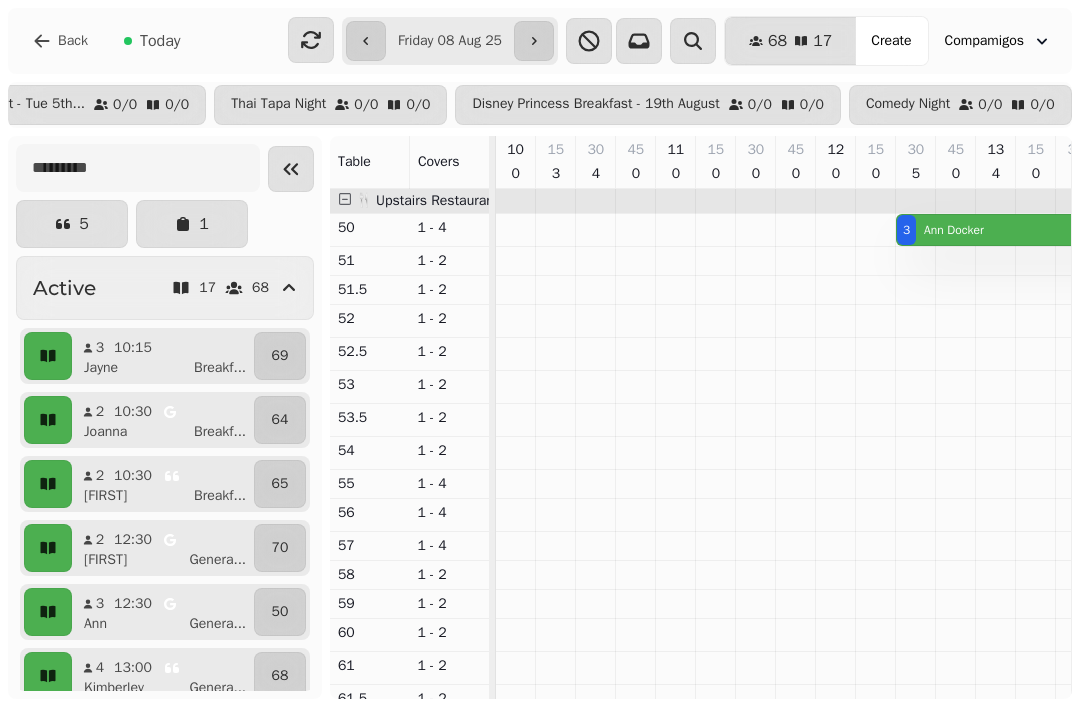 click 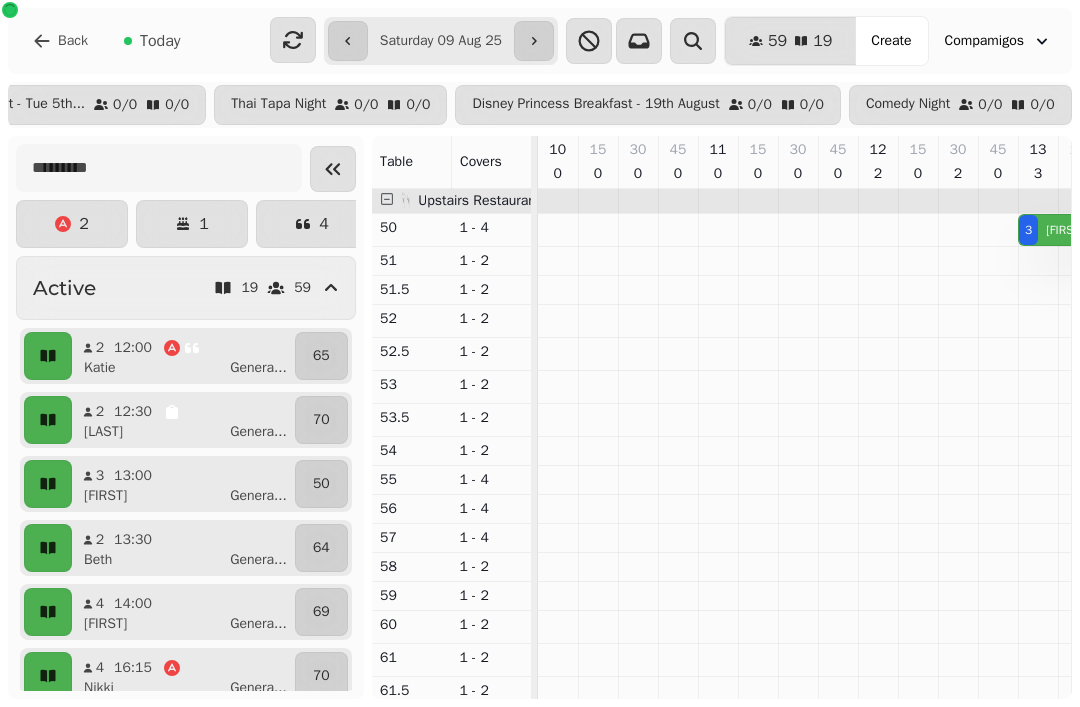 click 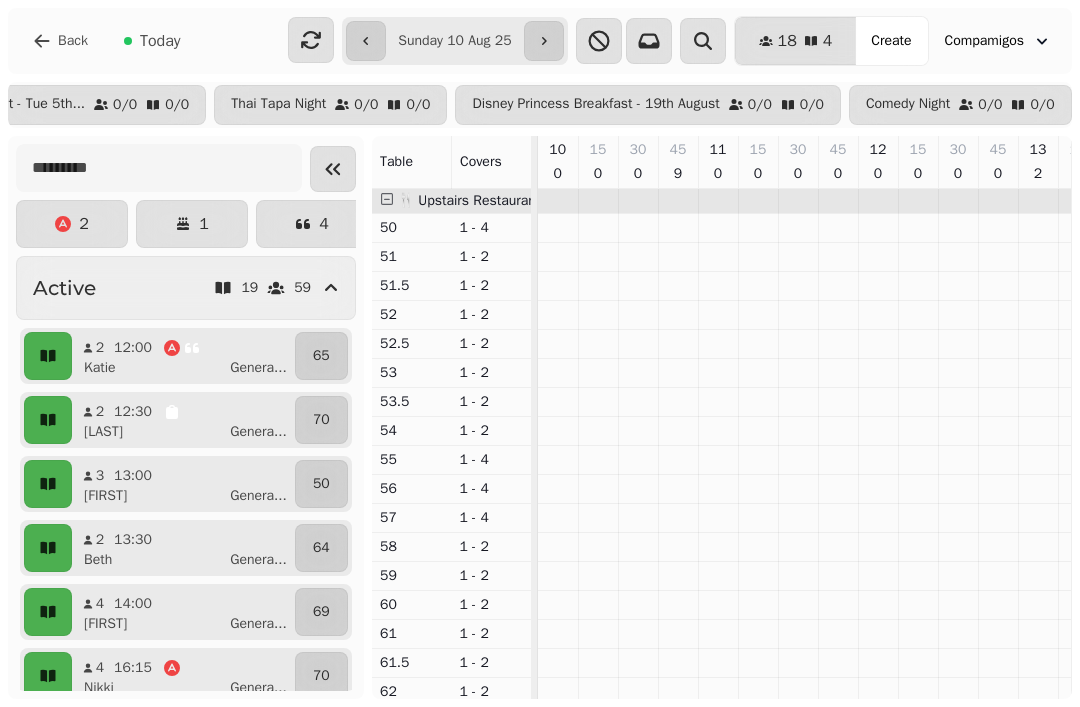 scroll, scrollTop: 0, scrollLeft: 2299, axis: horizontal 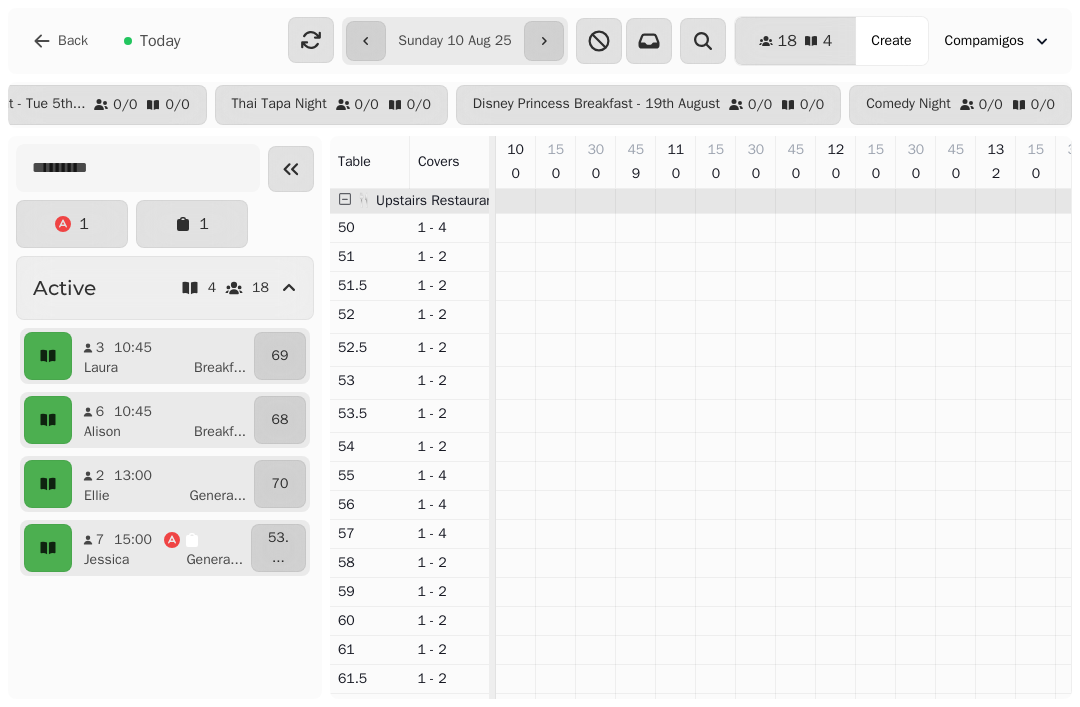 click 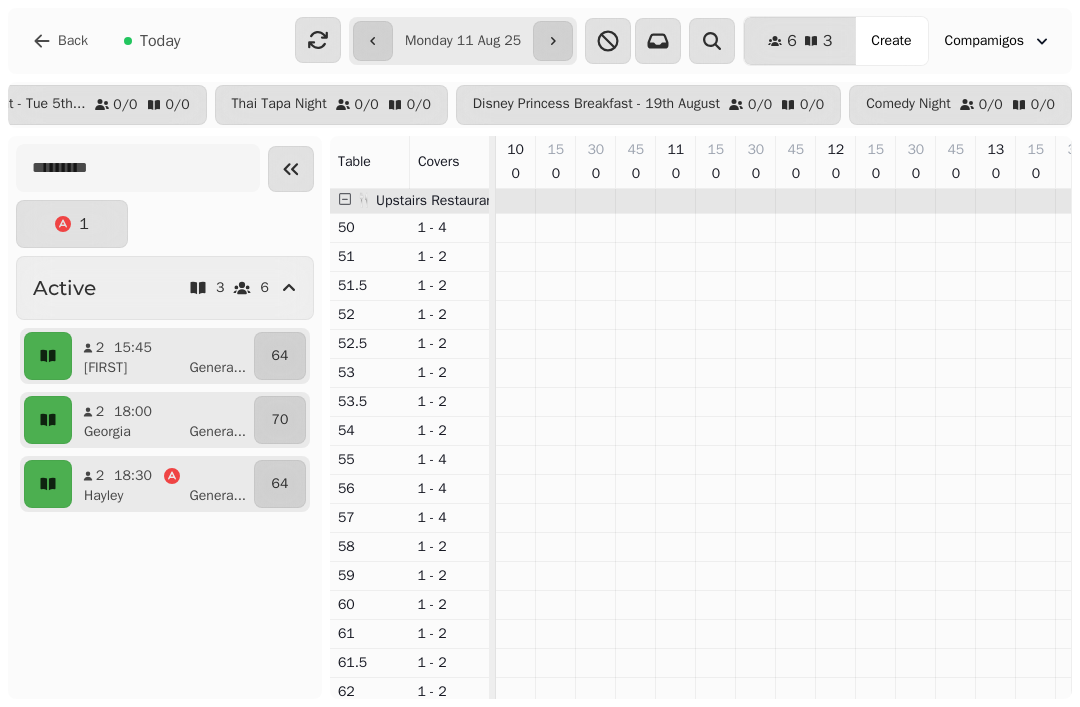 scroll, scrollTop: 0, scrollLeft: 2282, axis: horizontal 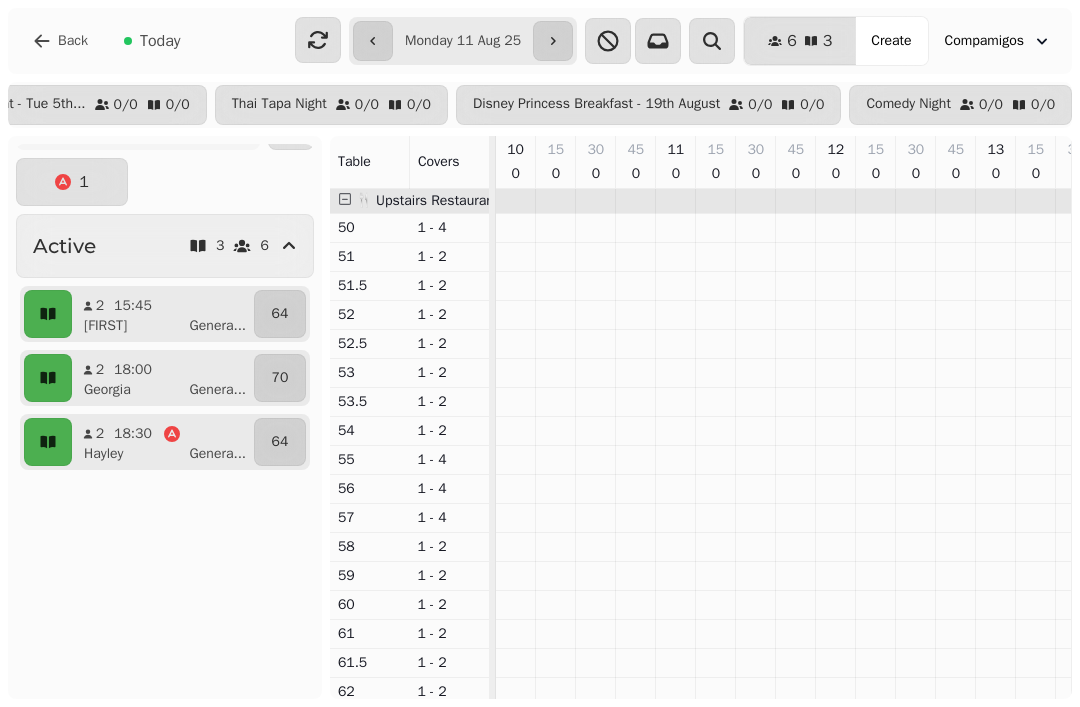 click at bounding box center (373, 41) 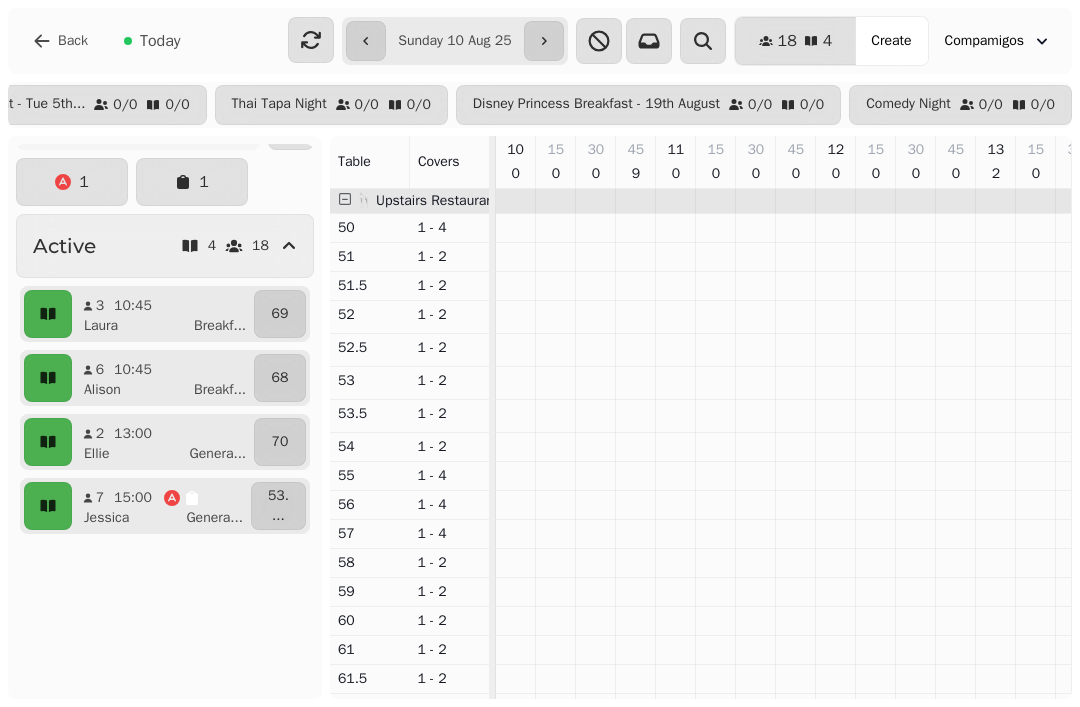 click at bounding box center (366, 41) 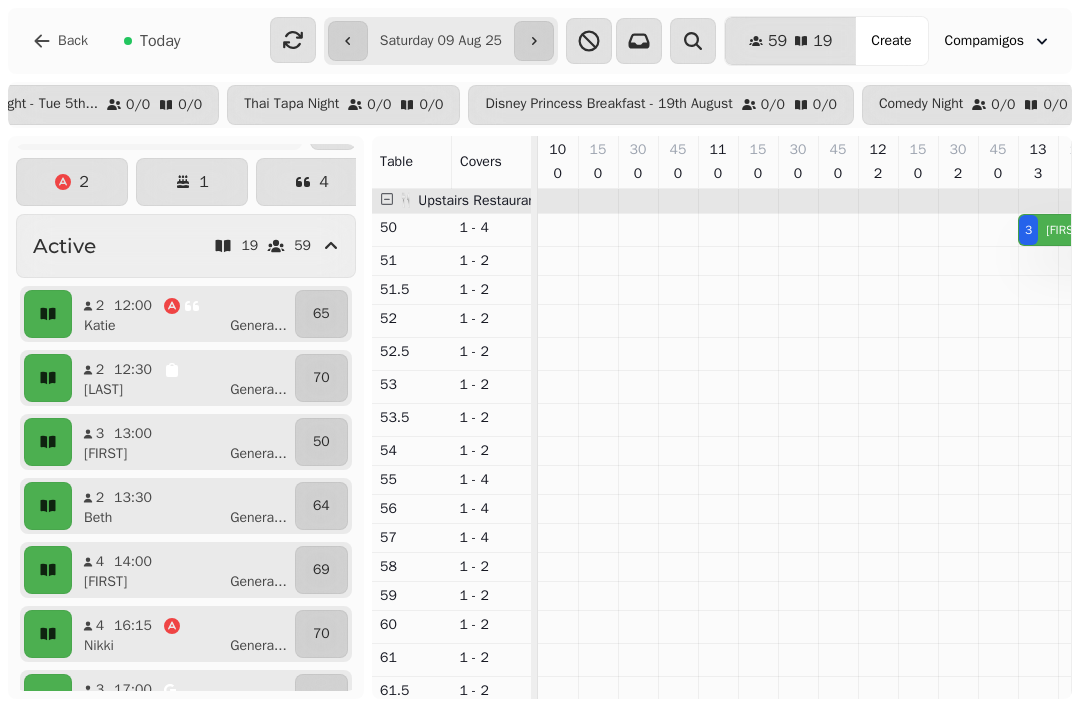click at bounding box center [348, 41] 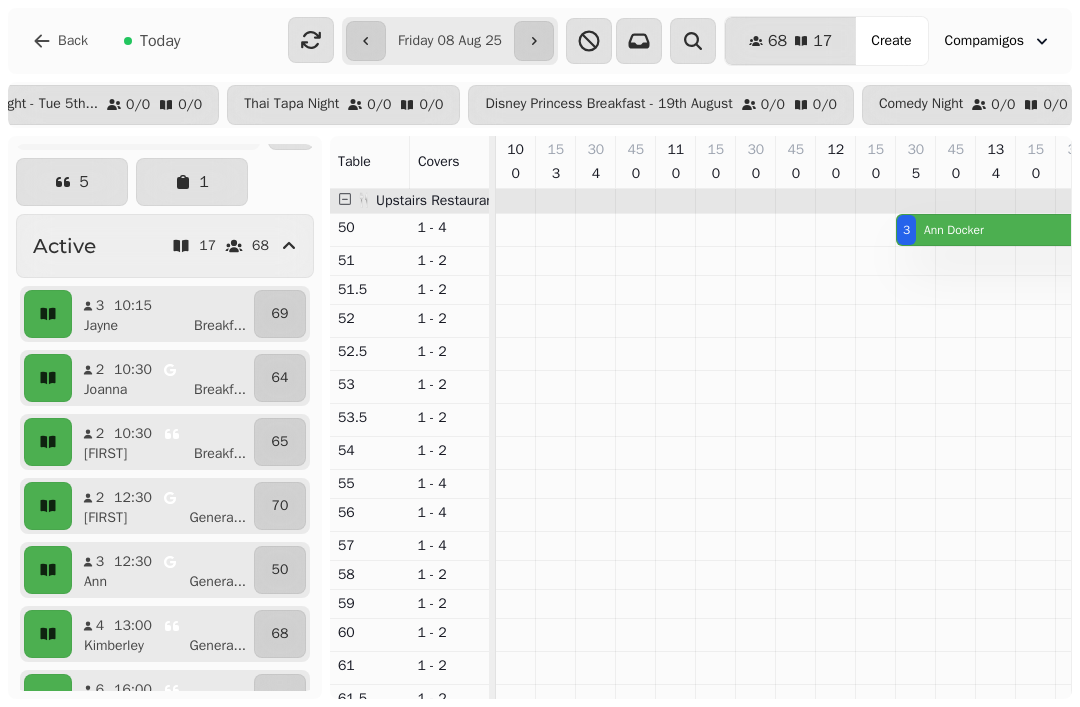 click at bounding box center (366, 41) 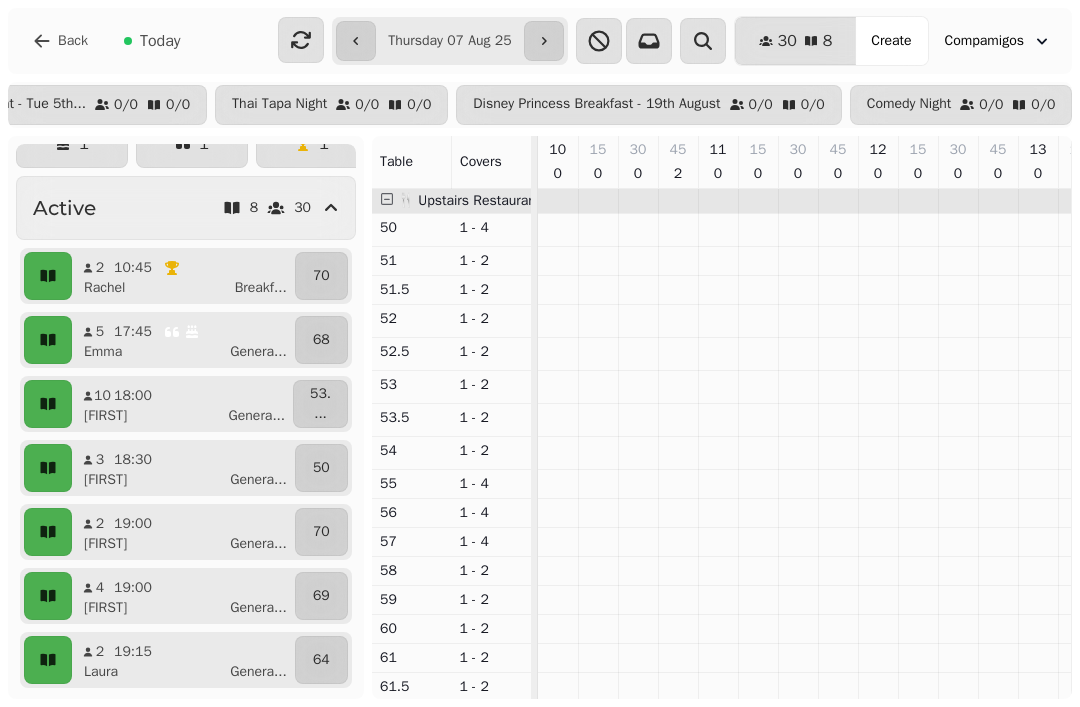 scroll, scrollTop: 99, scrollLeft: 0, axis: vertical 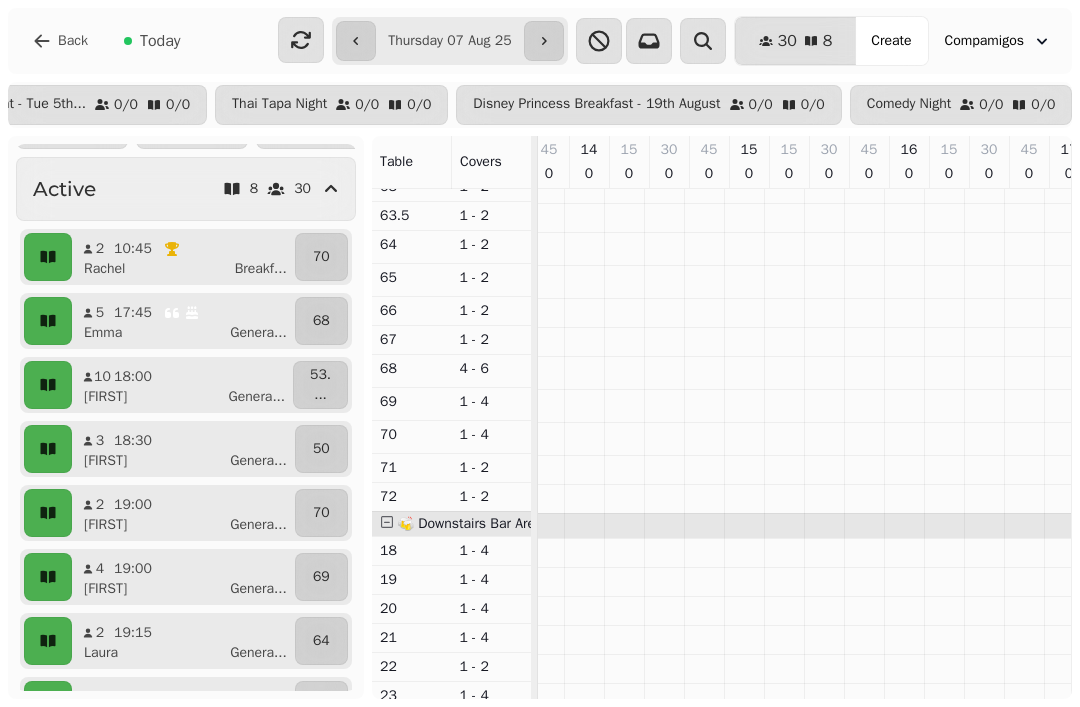 click at bounding box center (356, 41) 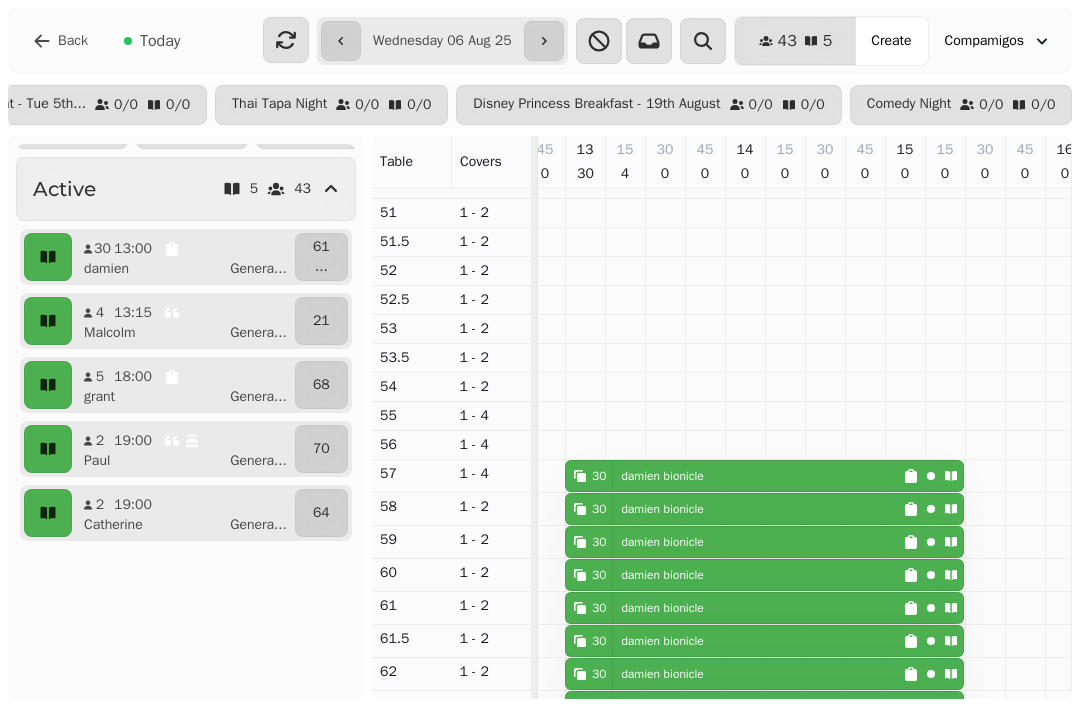 scroll, scrollTop: 49, scrollLeft: 454, axis: both 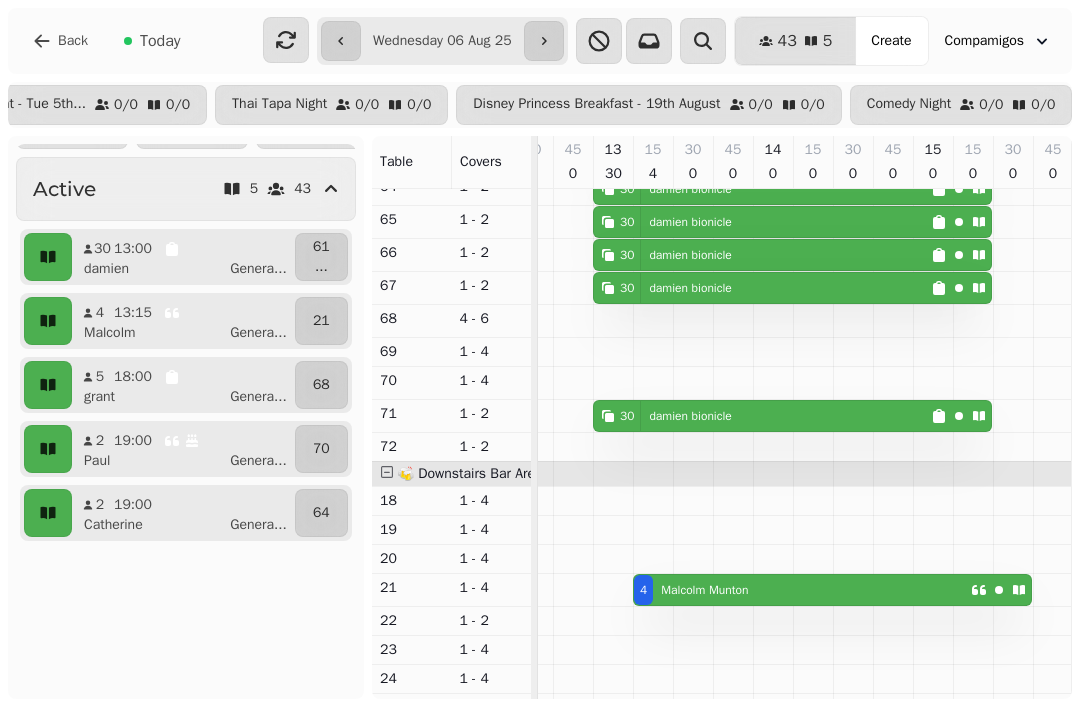 click on "**********" at bounding box center [442, 41] 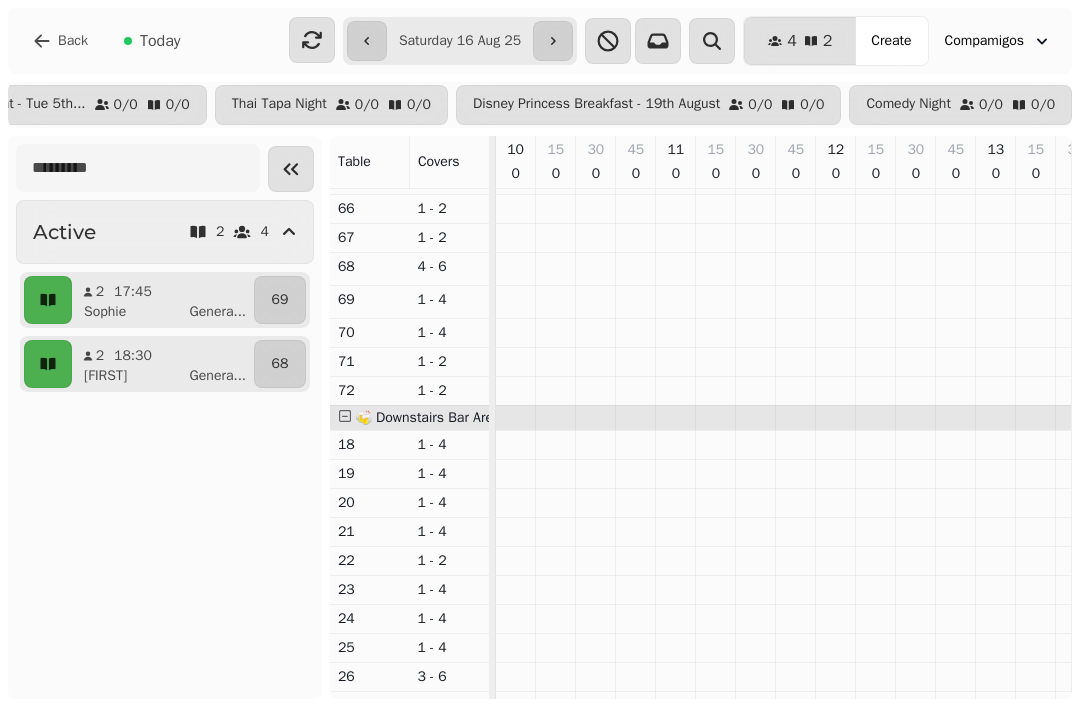 click on "[FIRST] [LAST] ..." at bounding box center [171, 376] 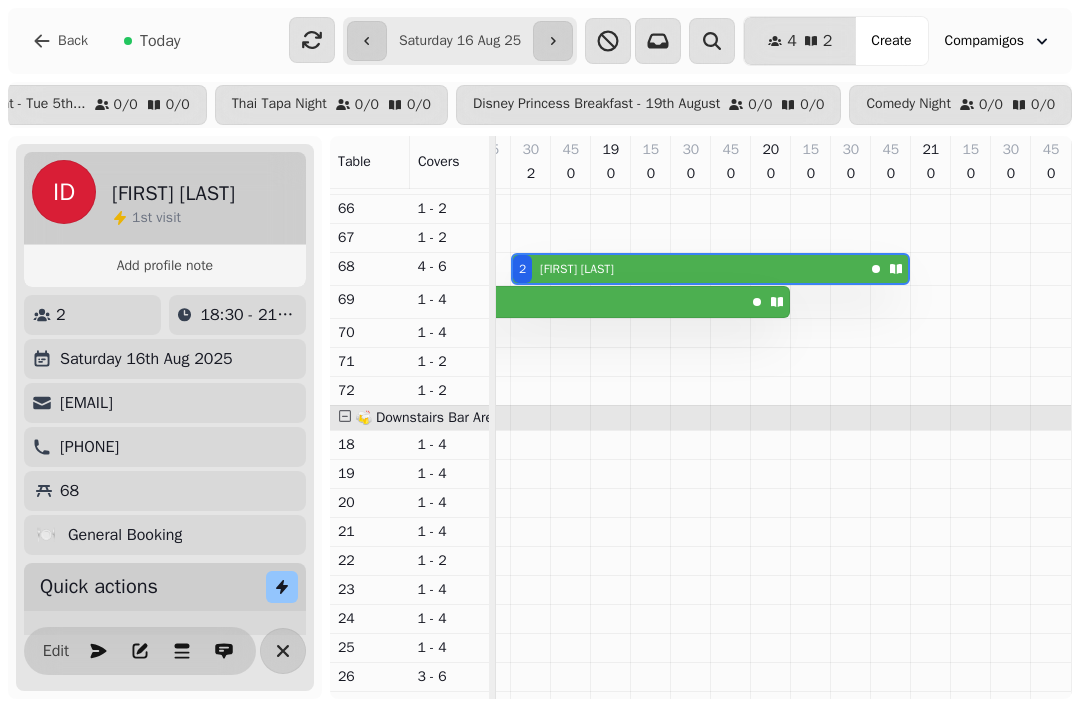 click at bounding box center (553, 41) 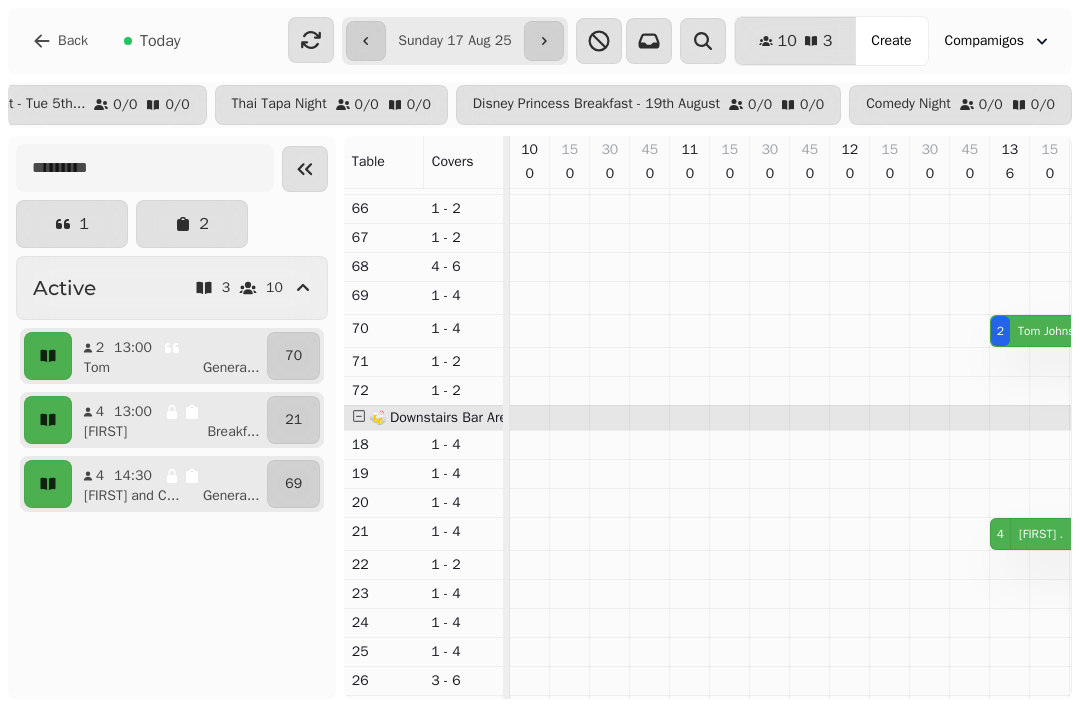 click on "2" at bounding box center [100, 560] 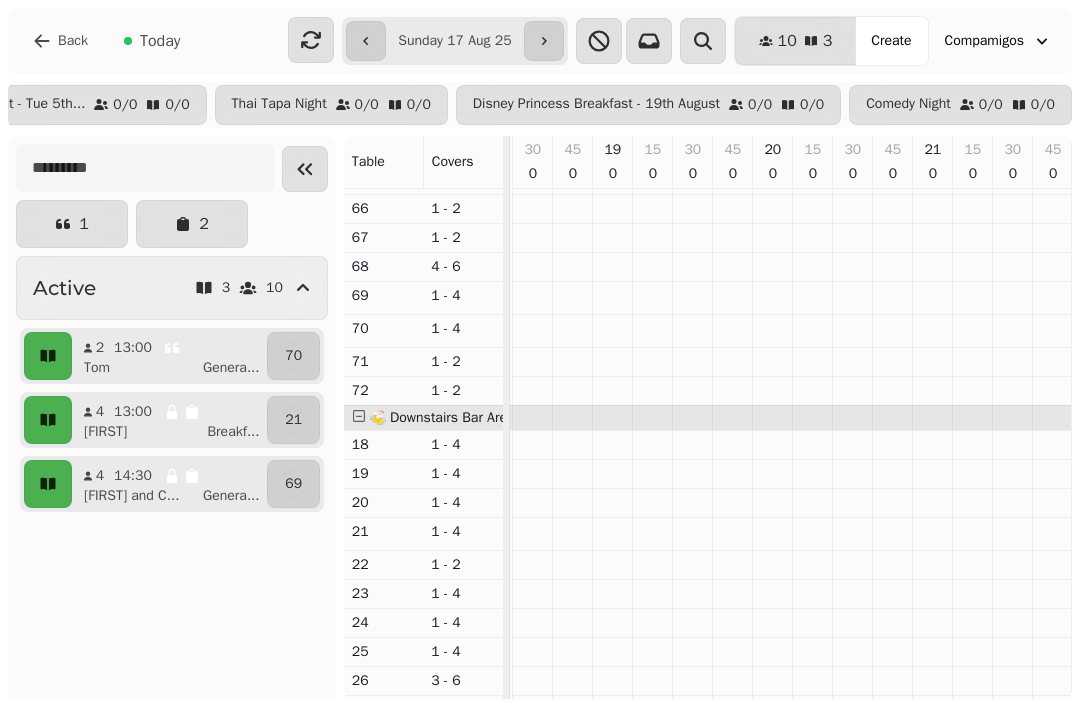 click on "Back" at bounding box center [73, 41] 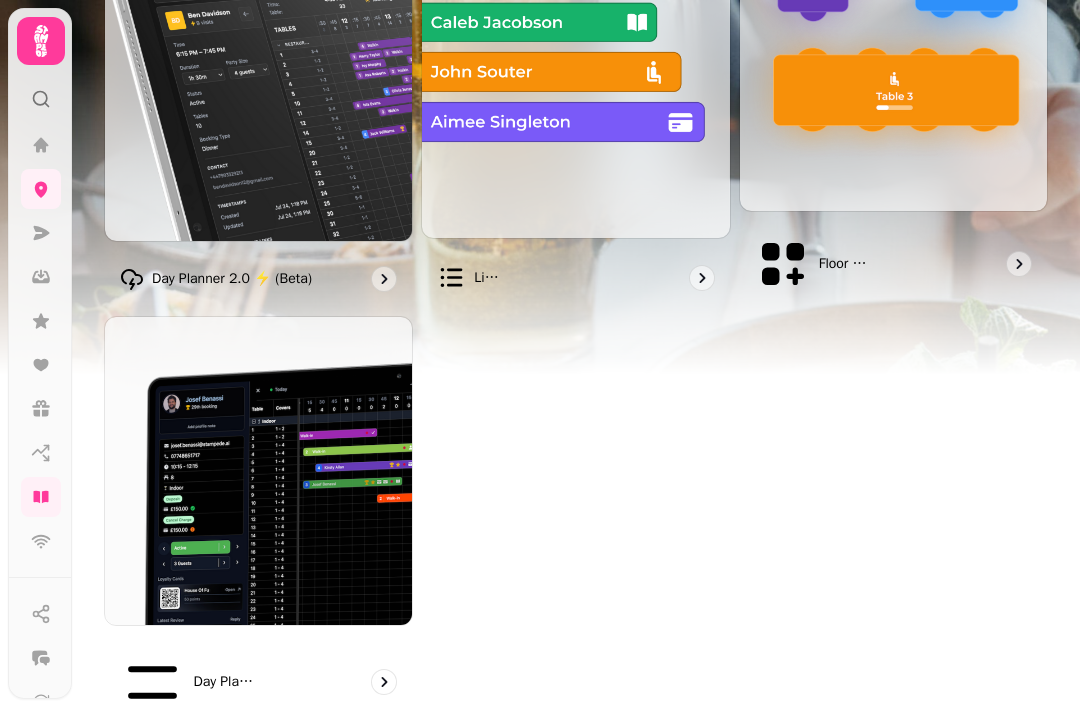 click 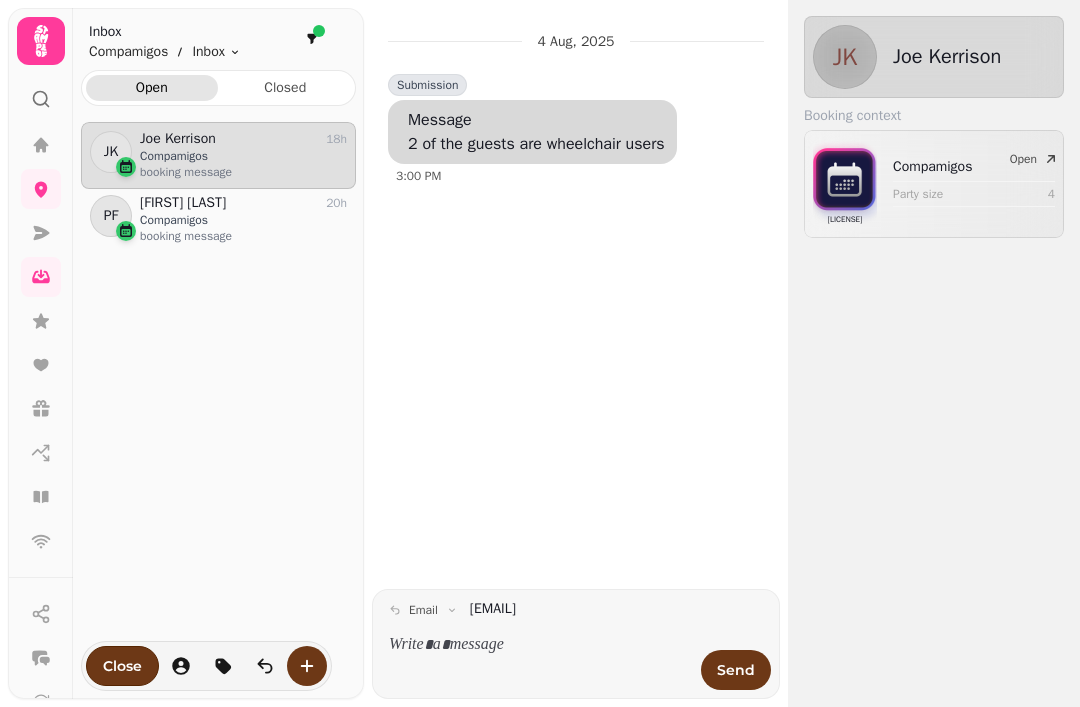 click on "booking message" at bounding box center [243, 236] 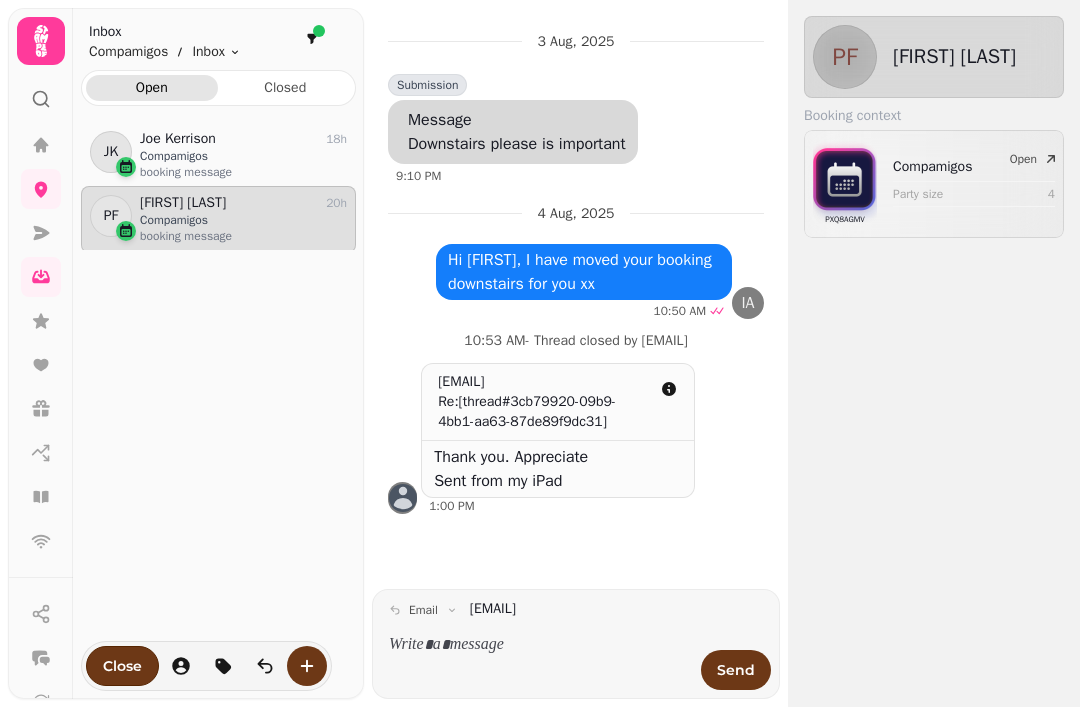 click 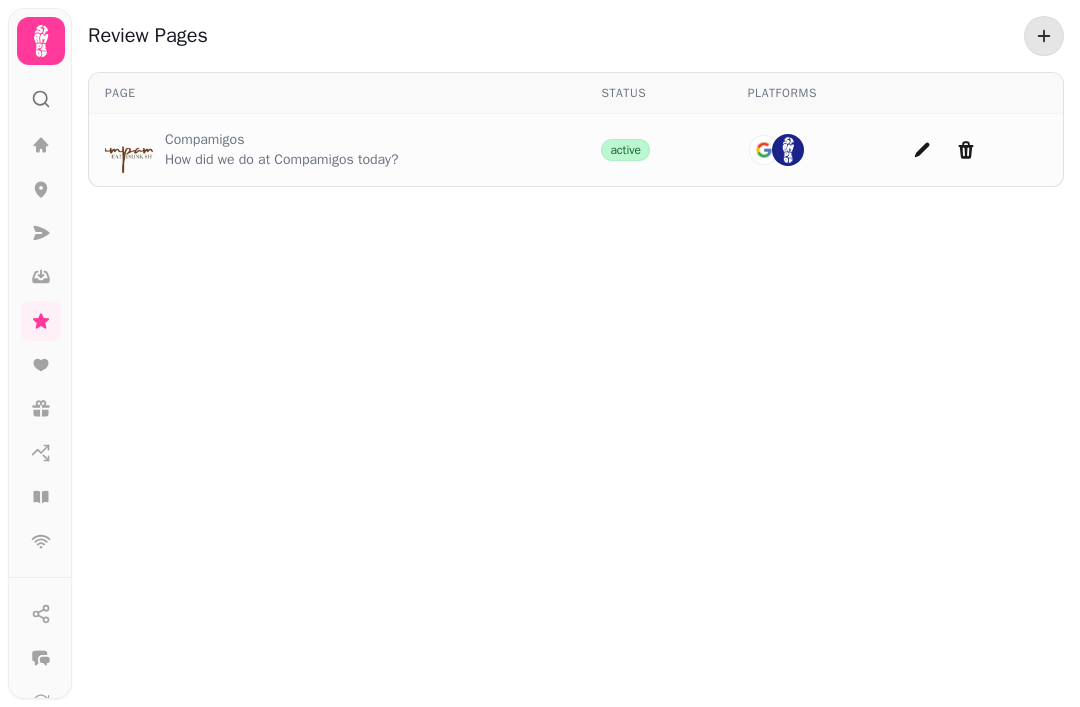 click on "Compamigos" at bounding box center [281, 140] 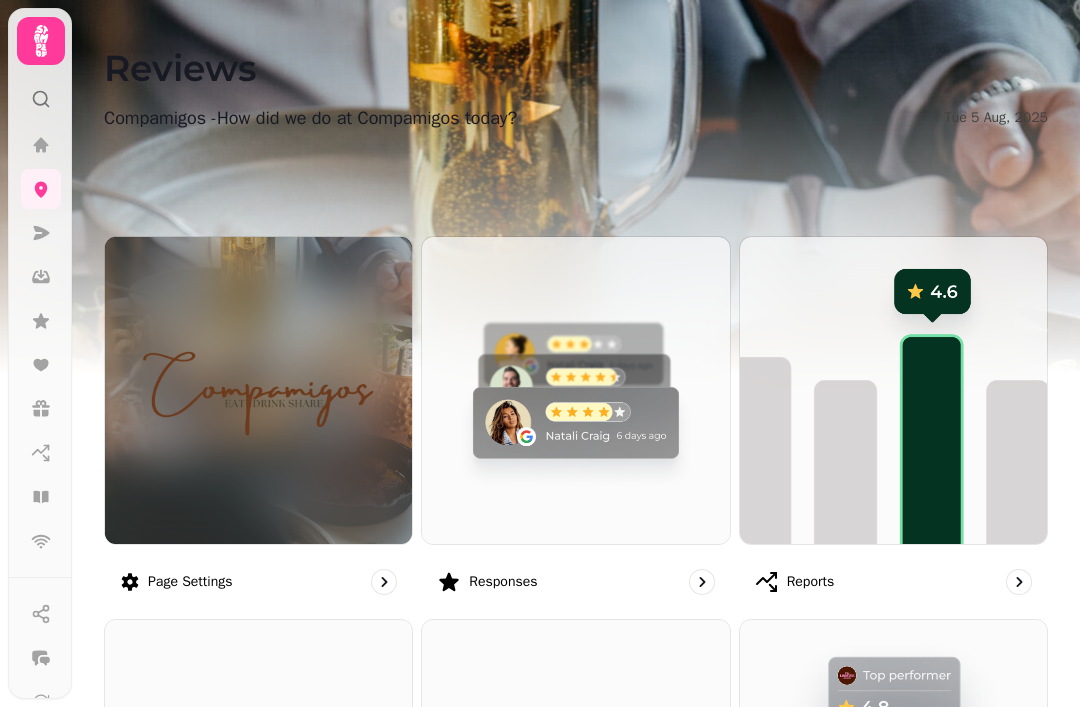 click at bounding box center [575, 390] 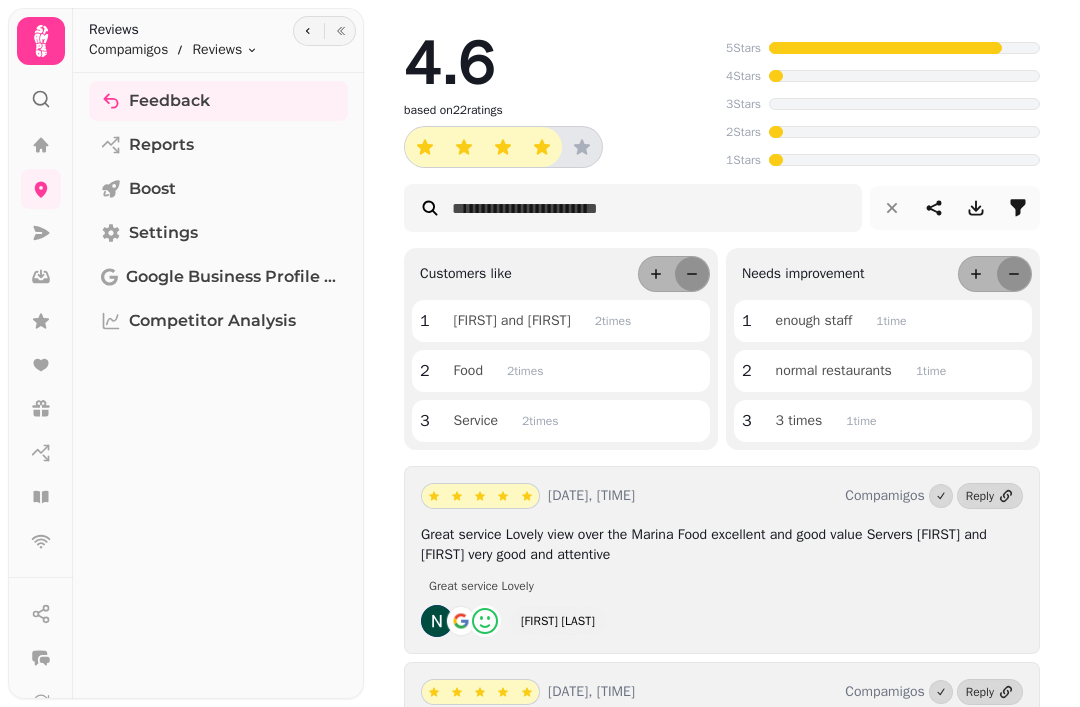 click 